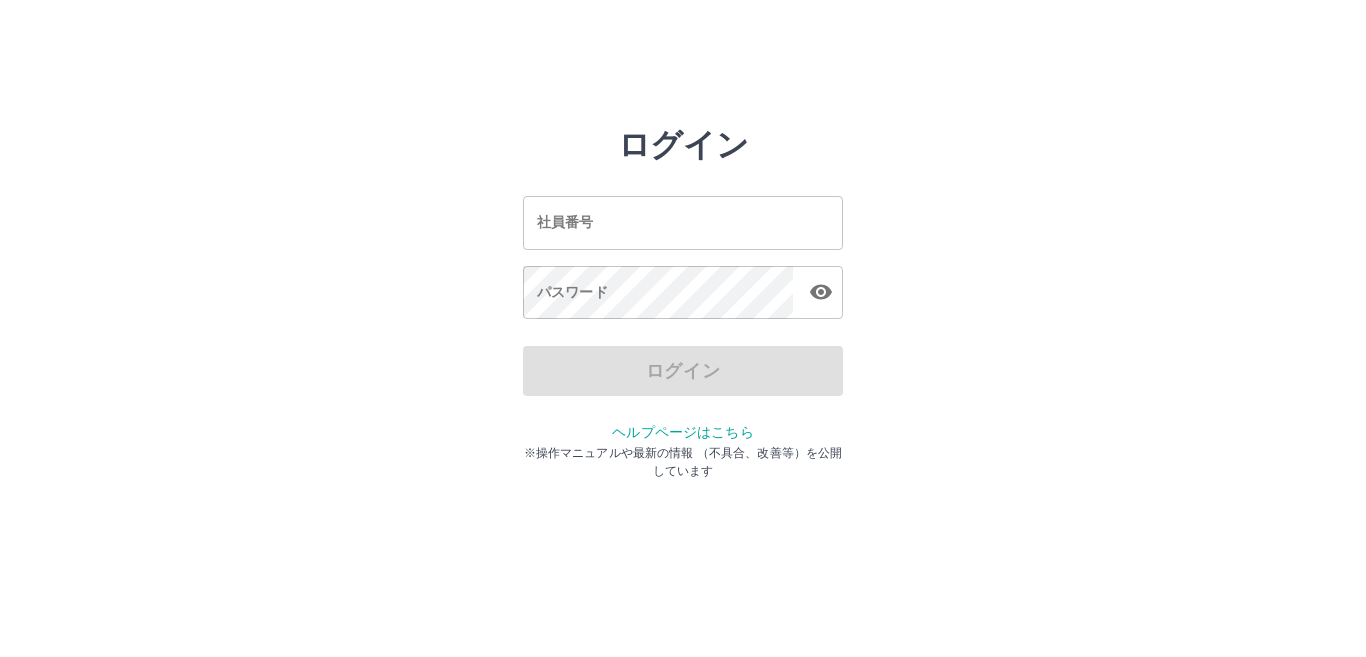 scroll, scrollTop: 0, scrollLeft: 0, axis: both 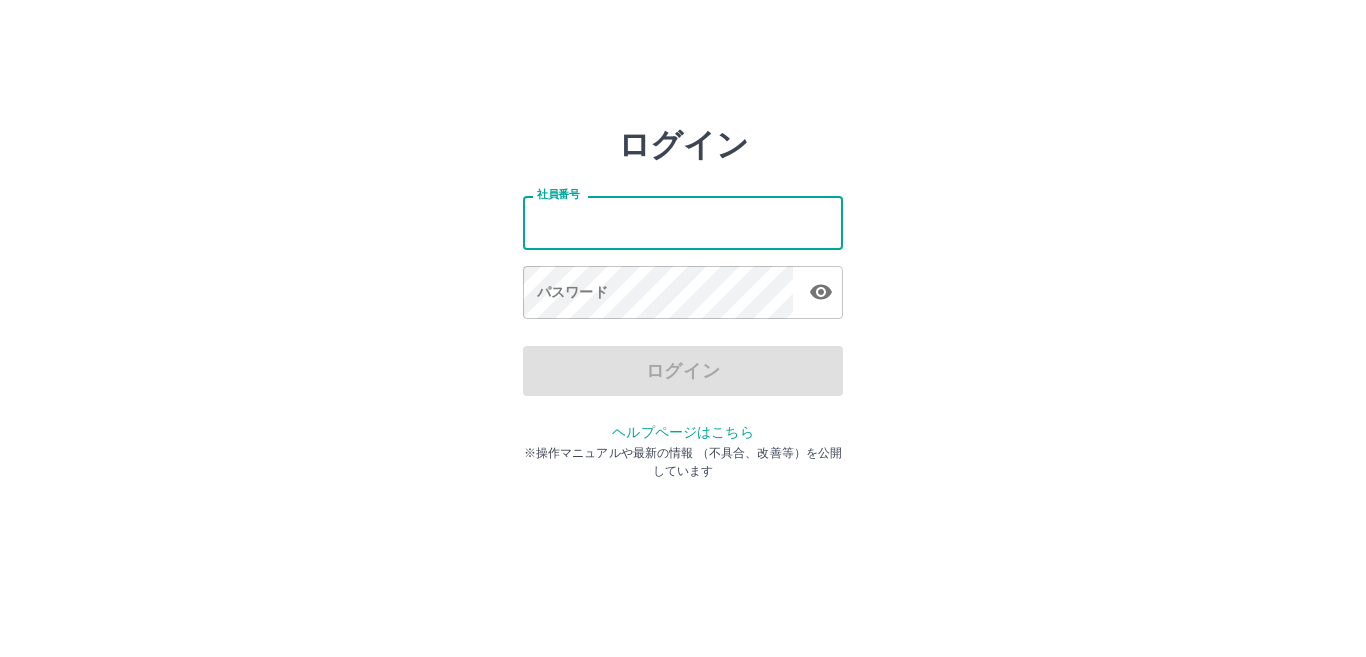 click on "社員番号" at bounding box center (683, 222) 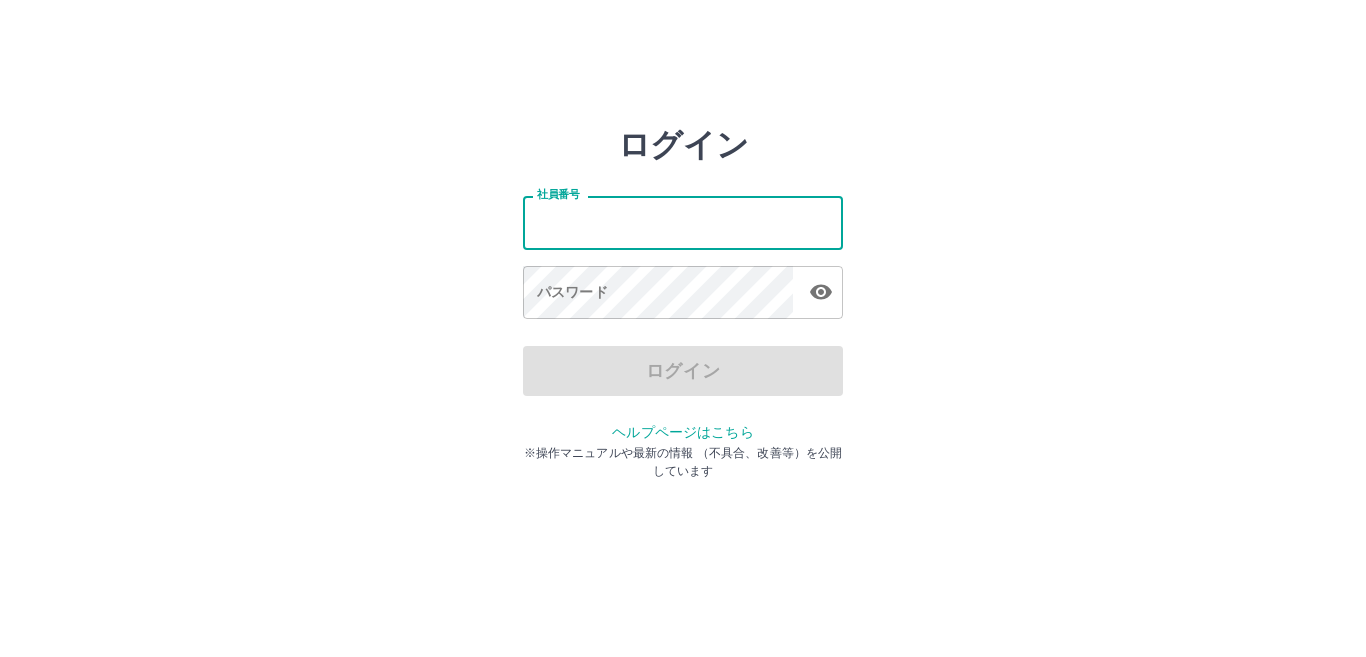 type on "*******" 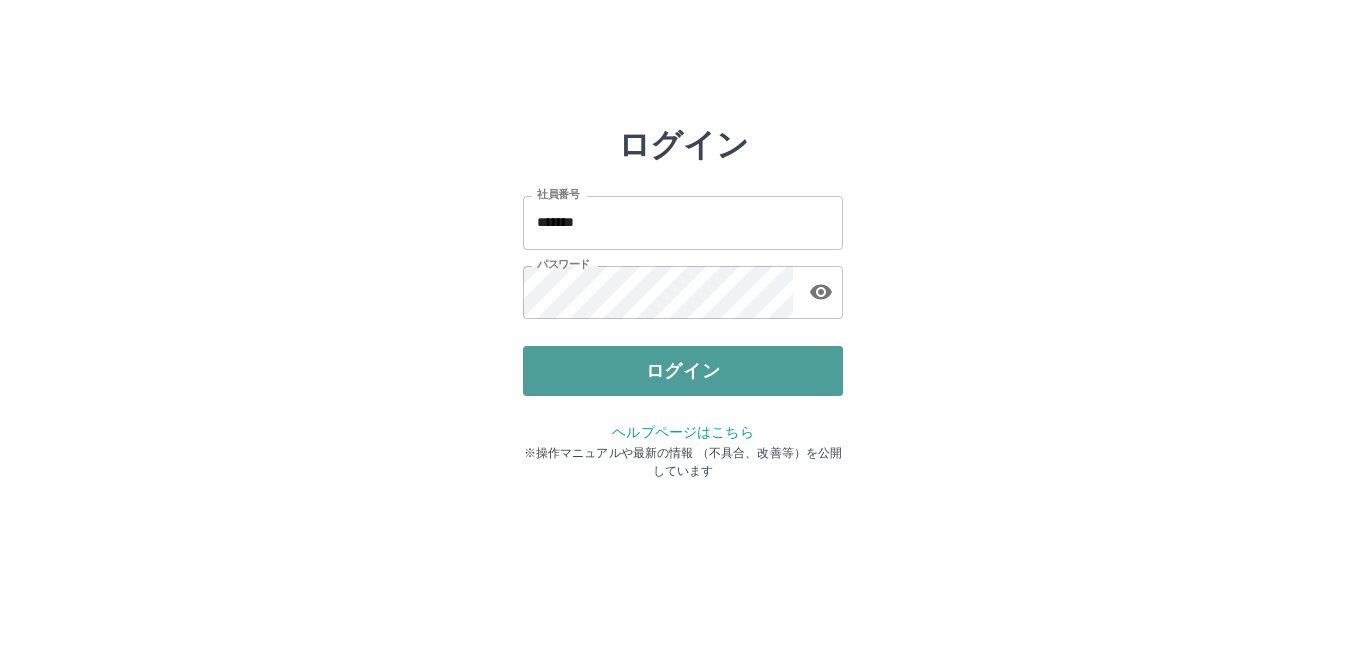 click on "ログイン" at bounding box center [683, 371] 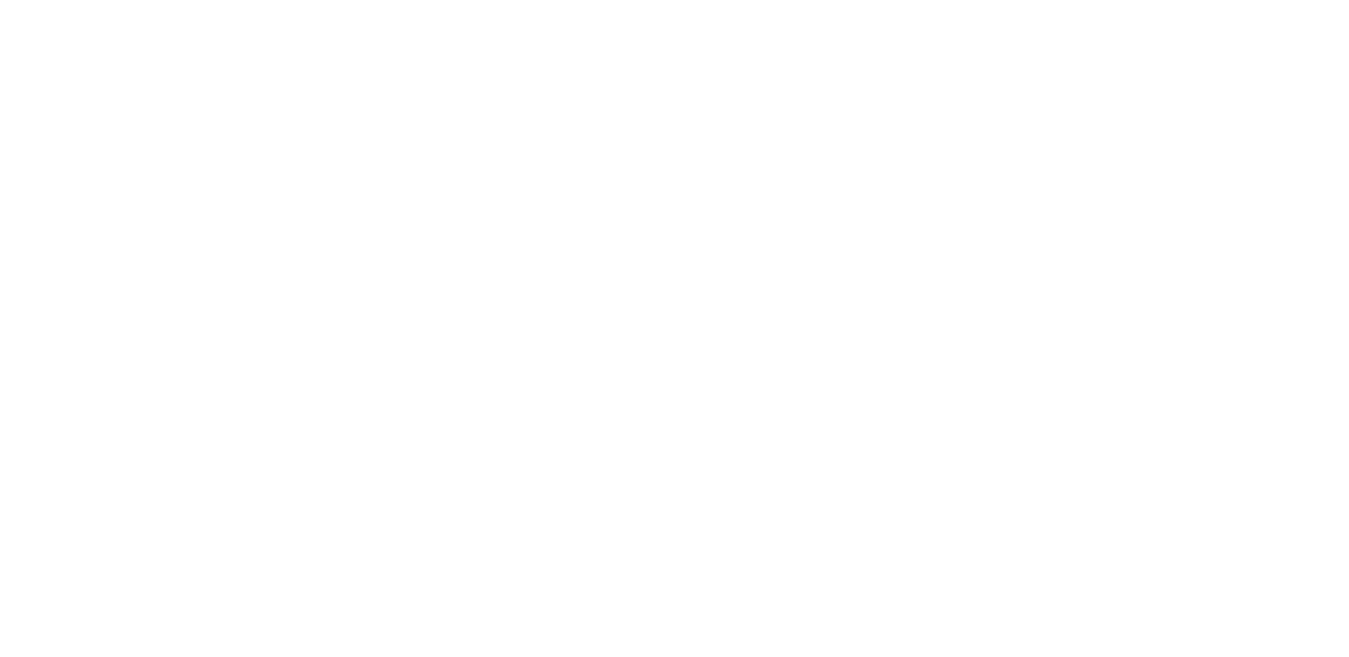 scroll, scrollTop: 0, scrollLeft: 0, axis: both 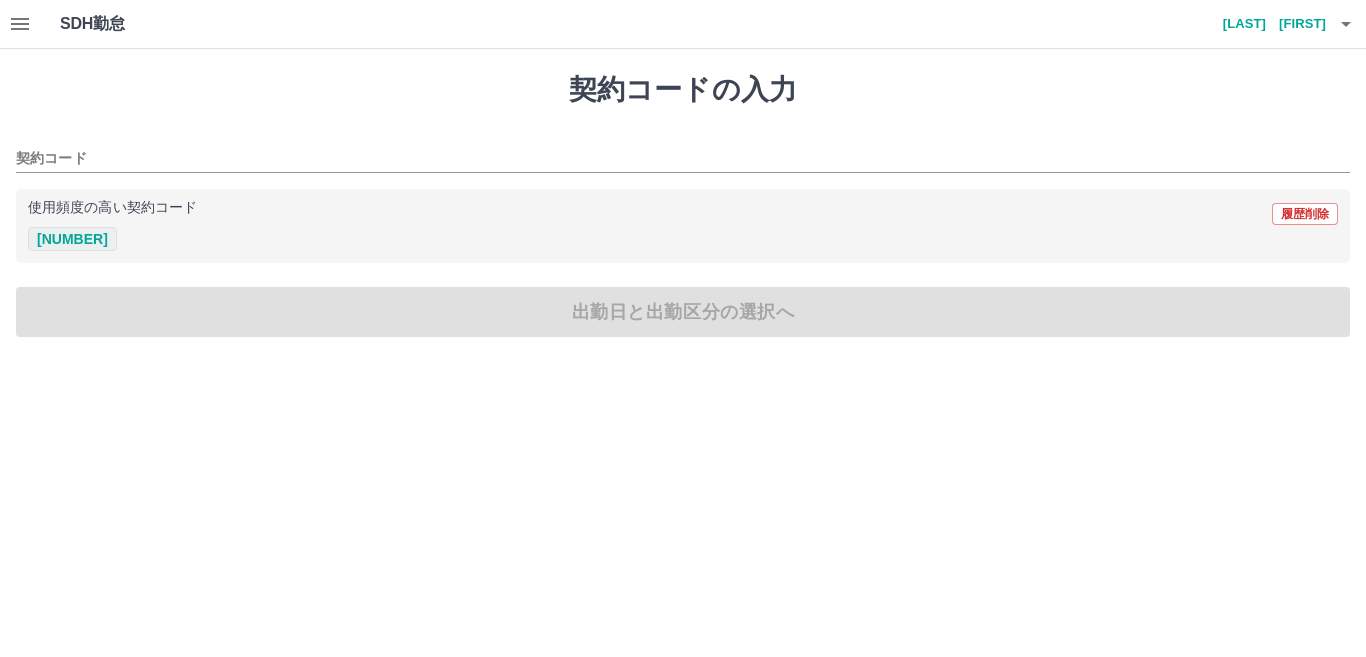 click on "41639001" at bounding box center (72, 239) 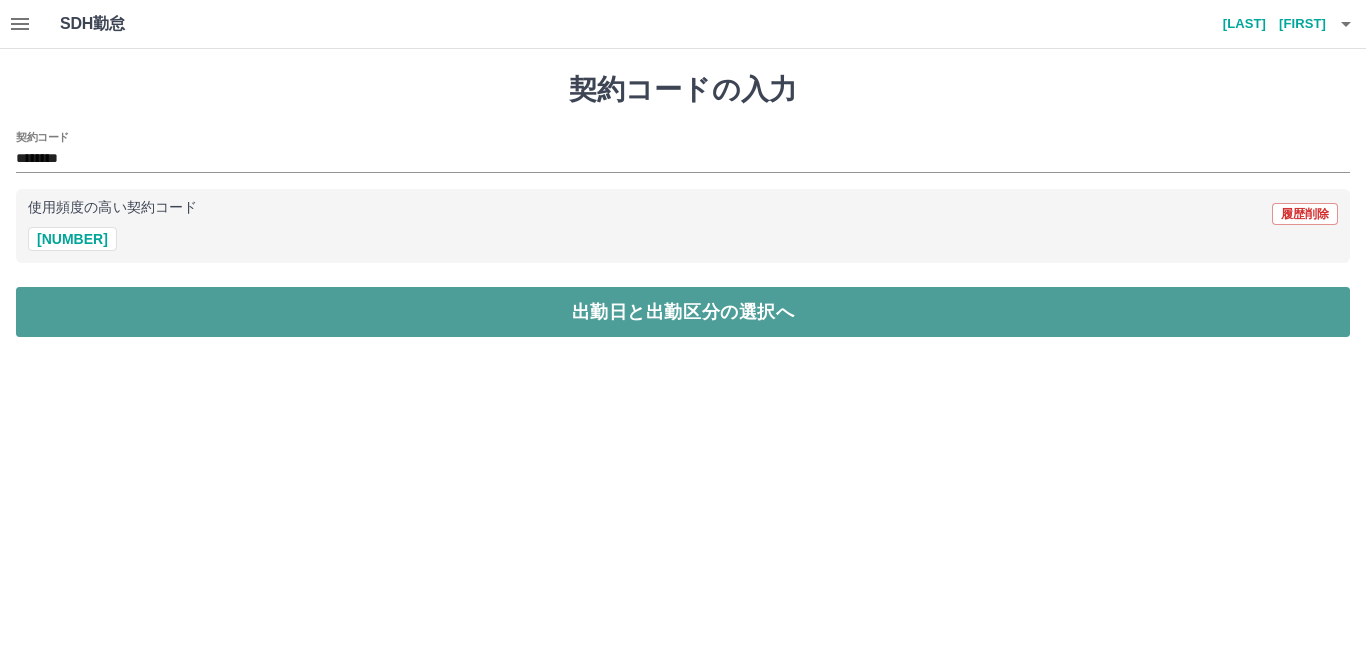 click on "出勤日と出勤区分の選択へ" at bounding box center (683, 312) 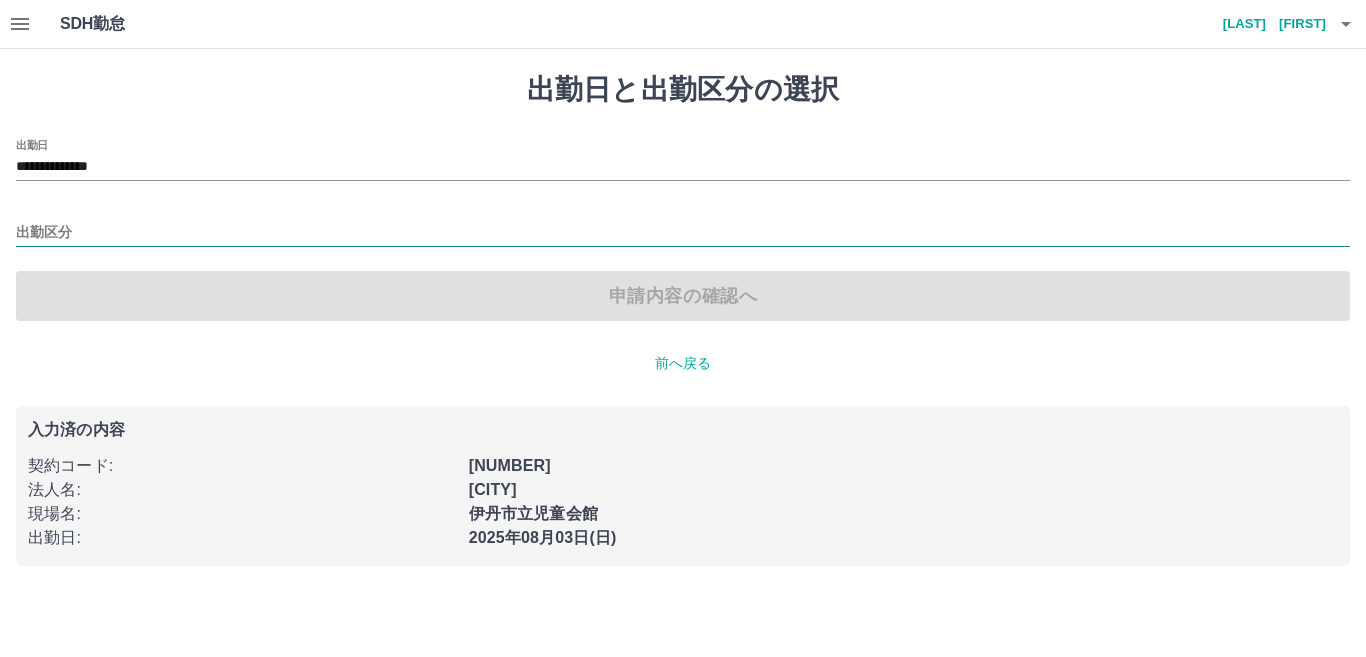 click on "出勤区分" at bounding box center [683, 233] 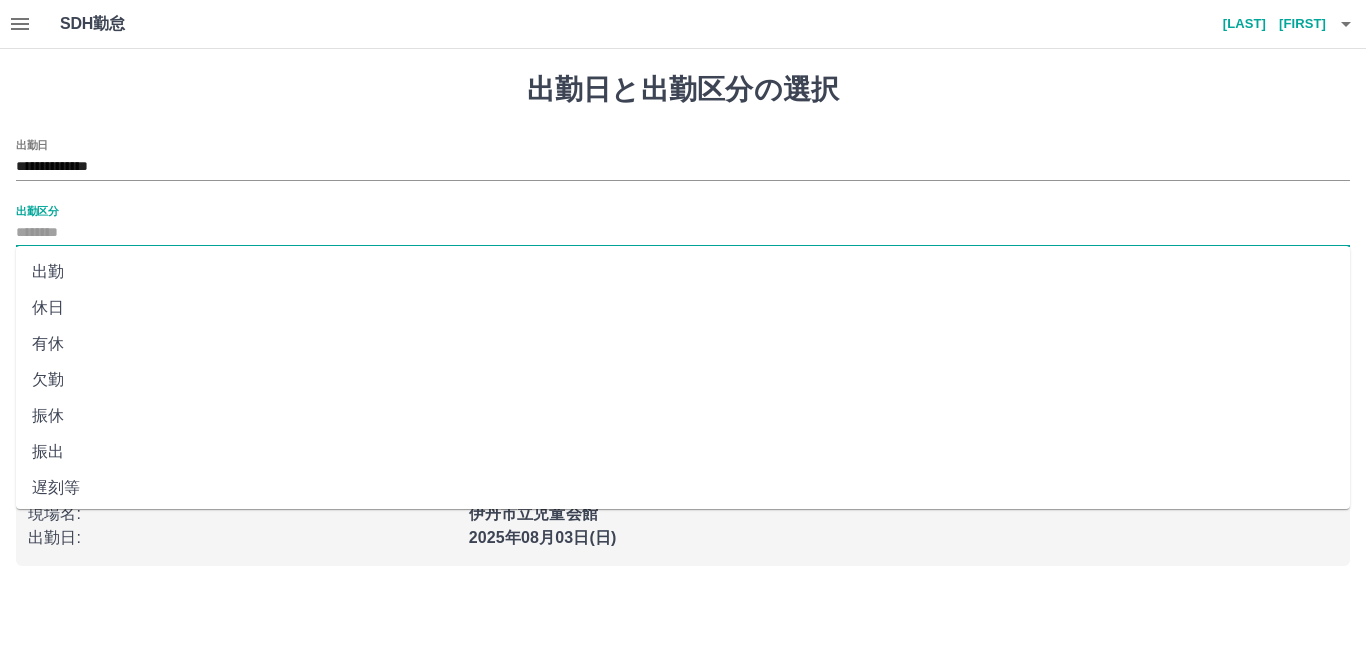 click on "出勤" at bounding box center [683, 272] 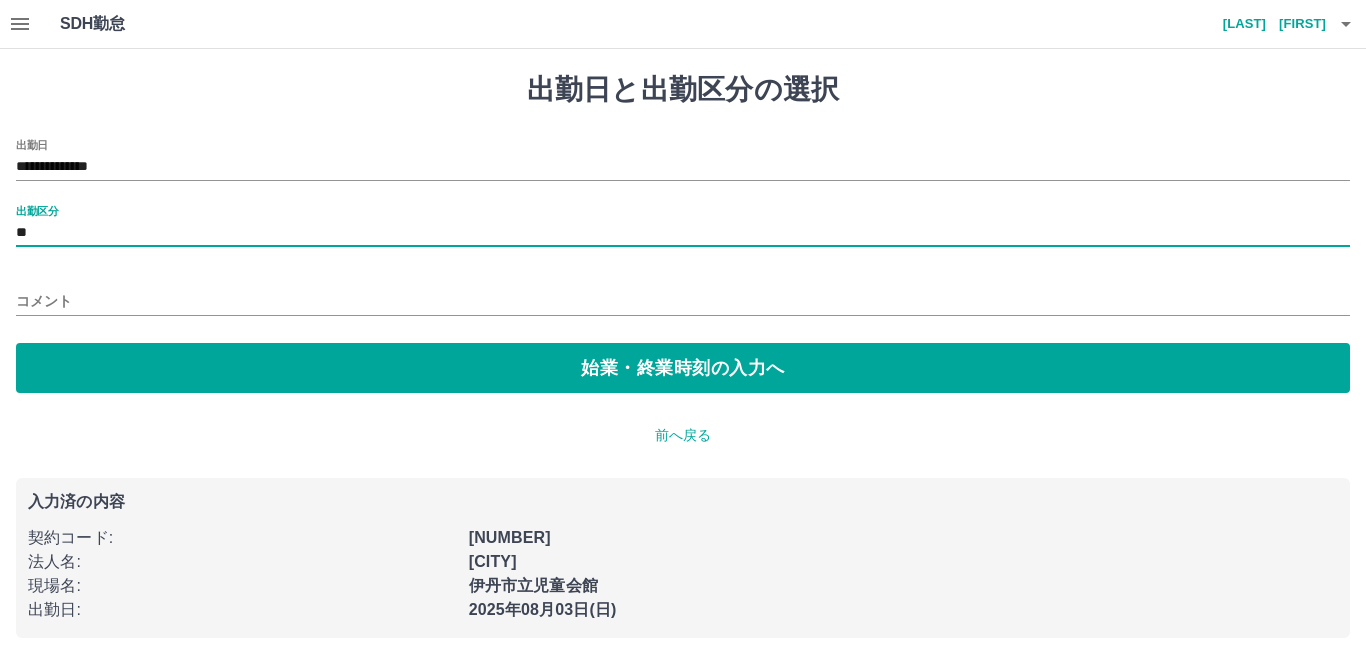 type on "**" 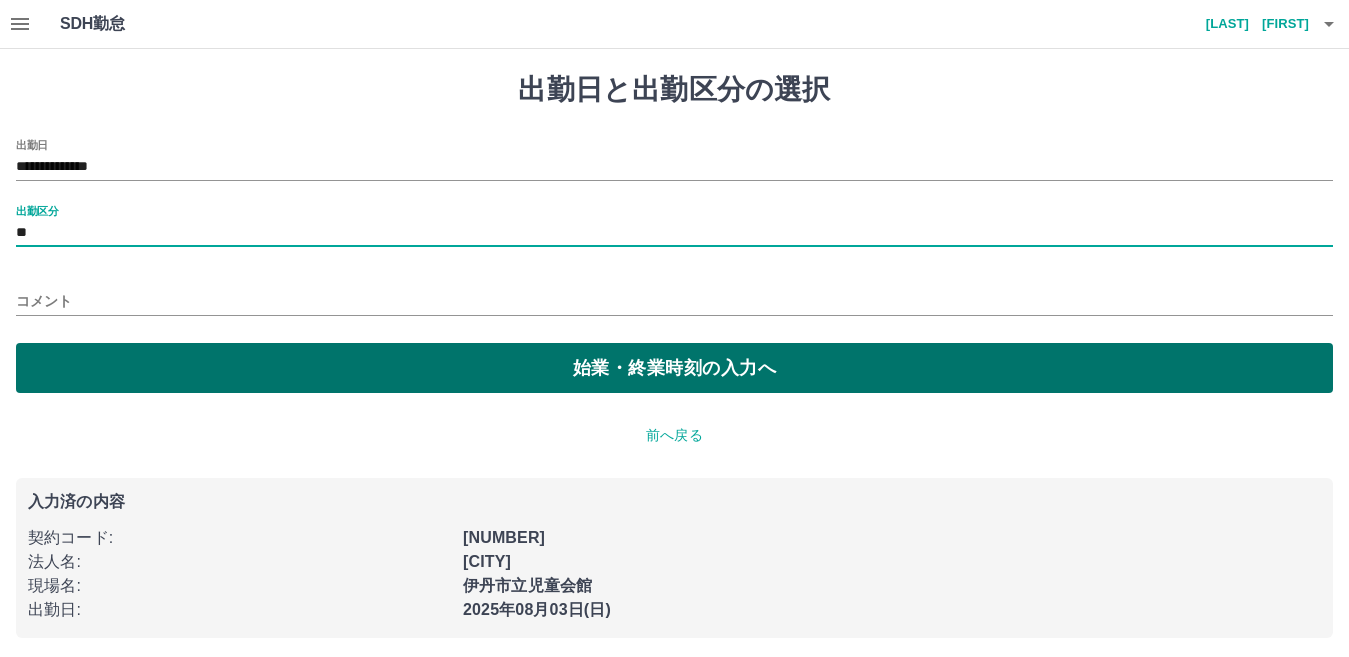 click on "始業・終業時刻の入力へ" at bounding box center (674, 368) 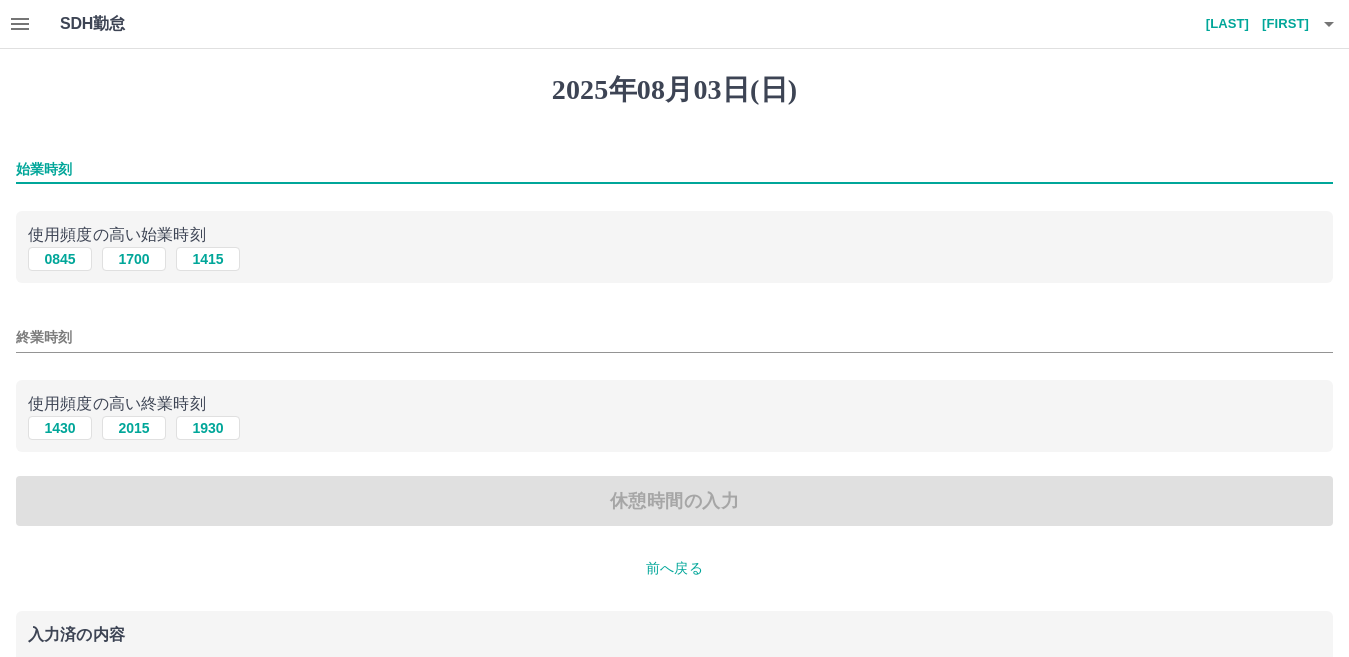 click on "始業時刻" at bounding box center (674, 169) 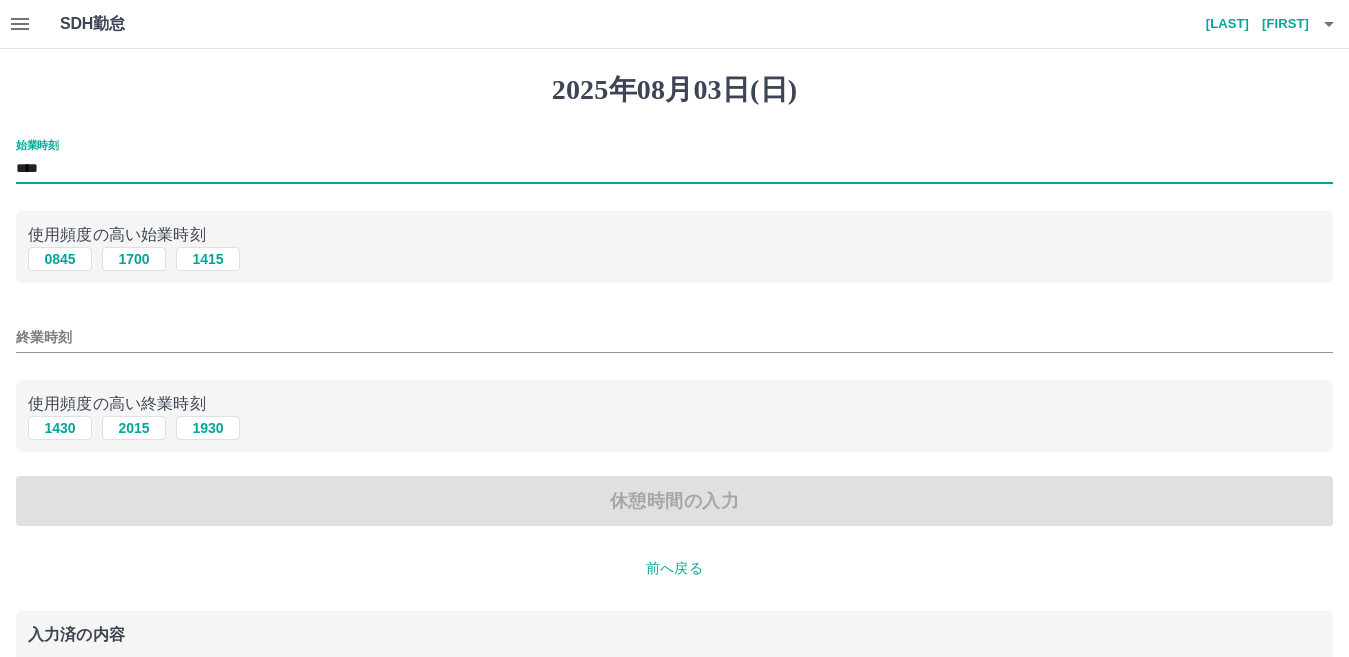 click on "終業時刻" at bounding box center [674, 337] 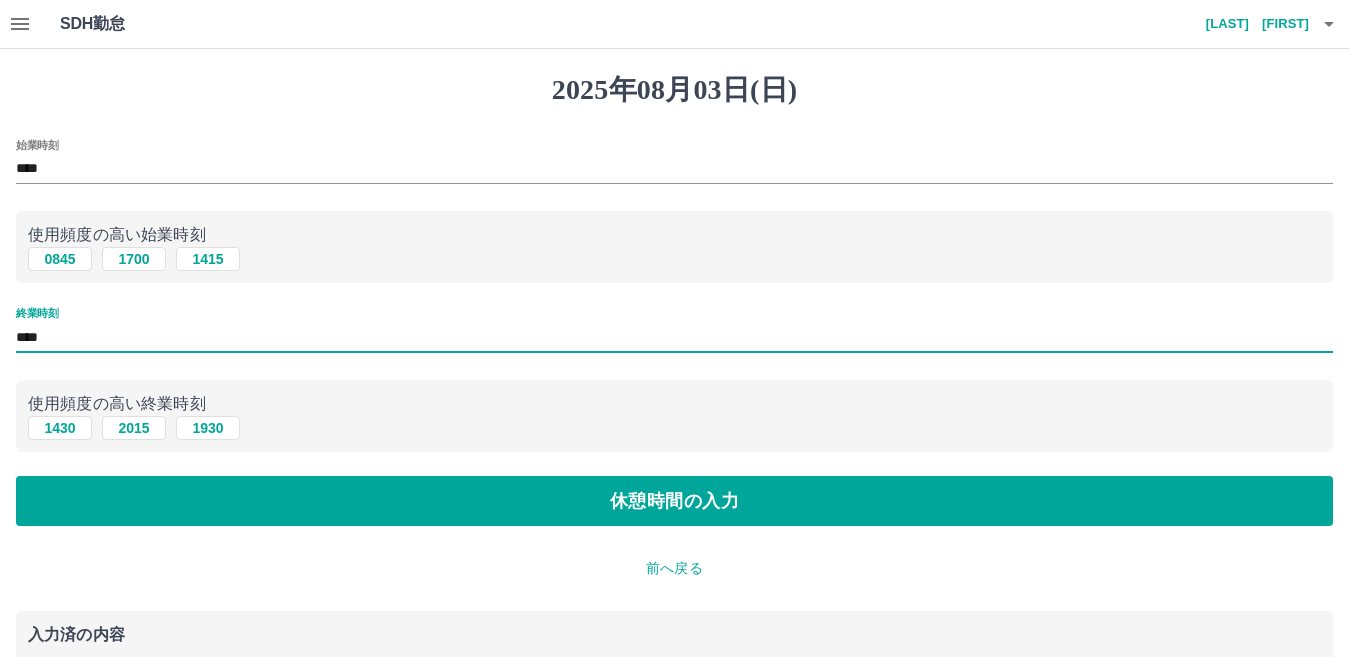type on "****" 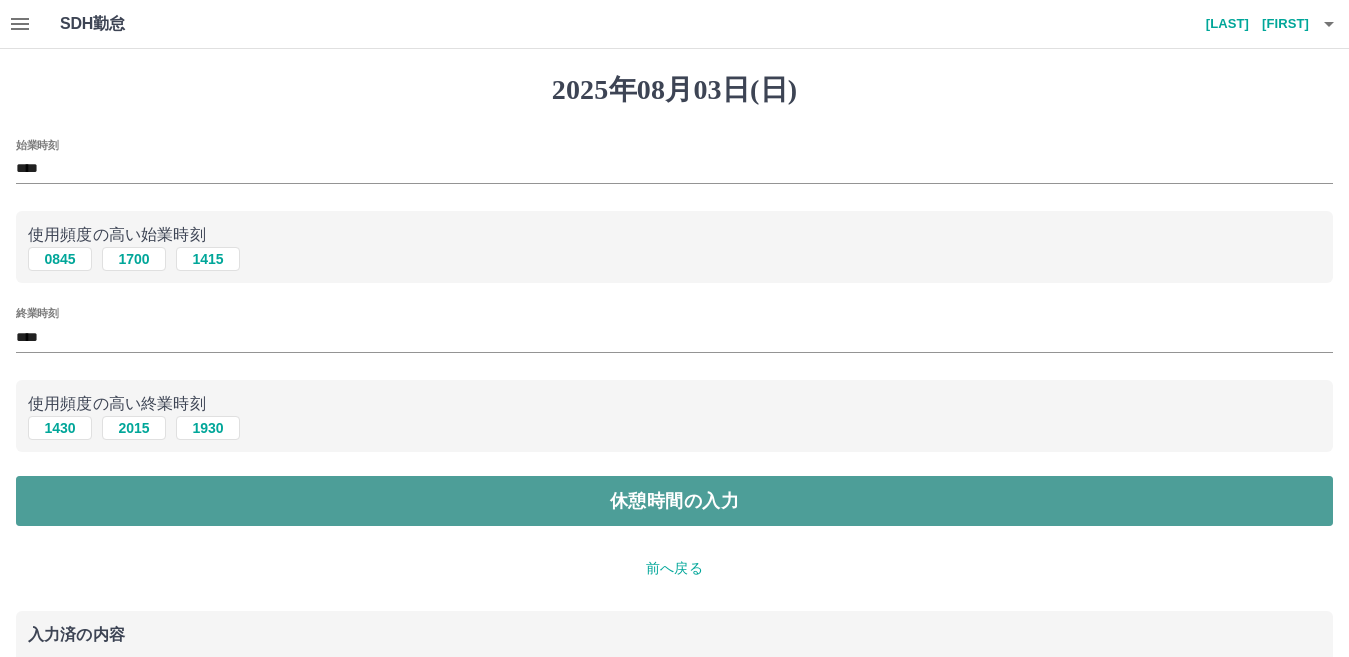 click on "休憩時間の入力" at bounding box center (674, 501) 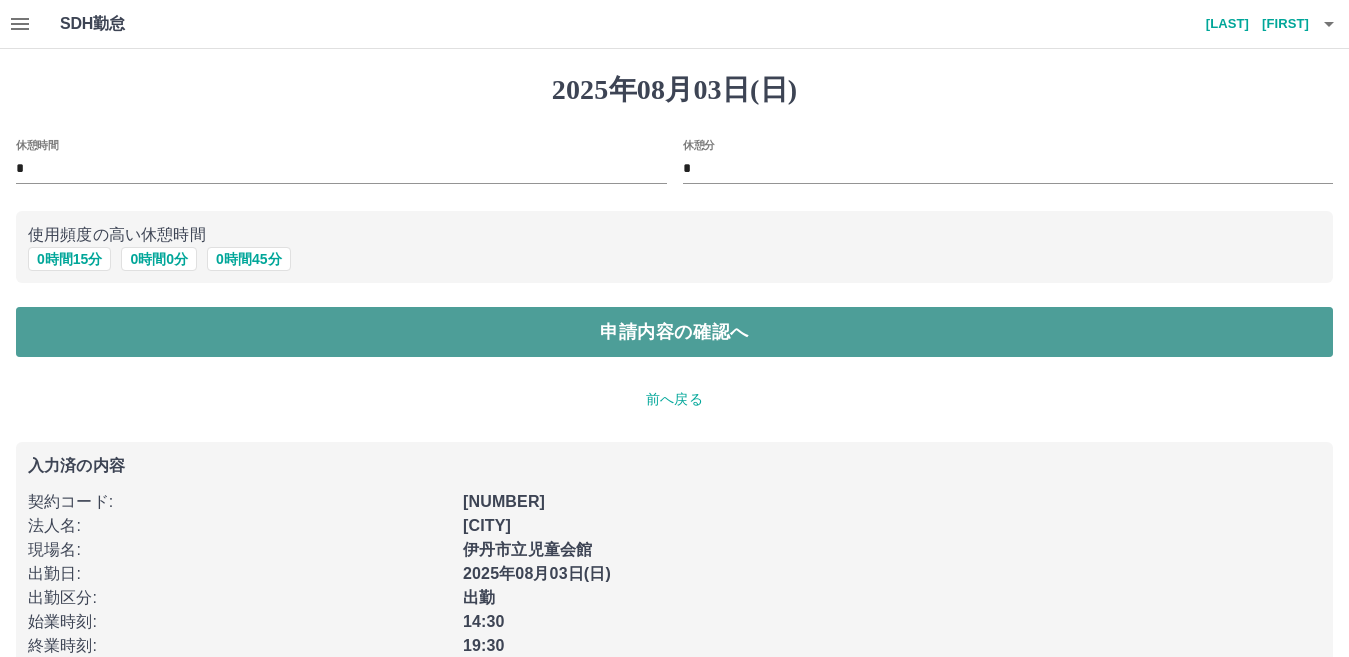 click on "申請内容の確認へ" at bounding box center (674, 332) 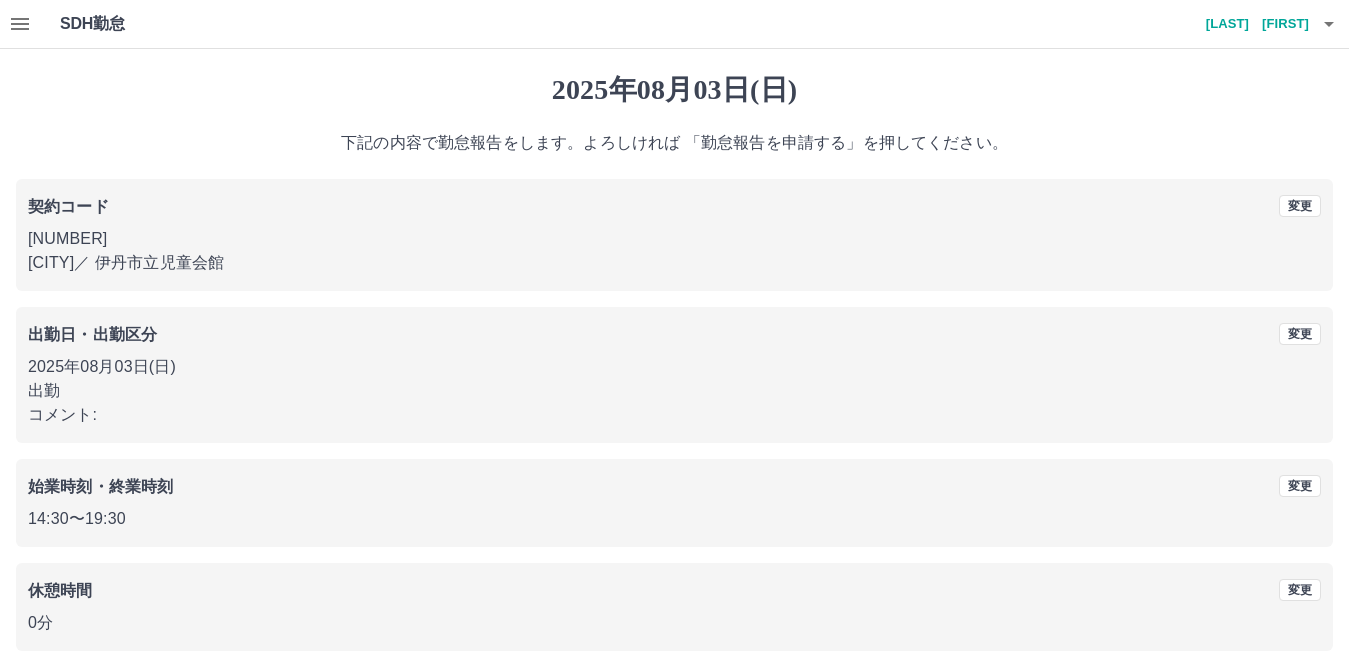 scroll, scrollTop: 91, scrollLeft: 0, axis: vertical 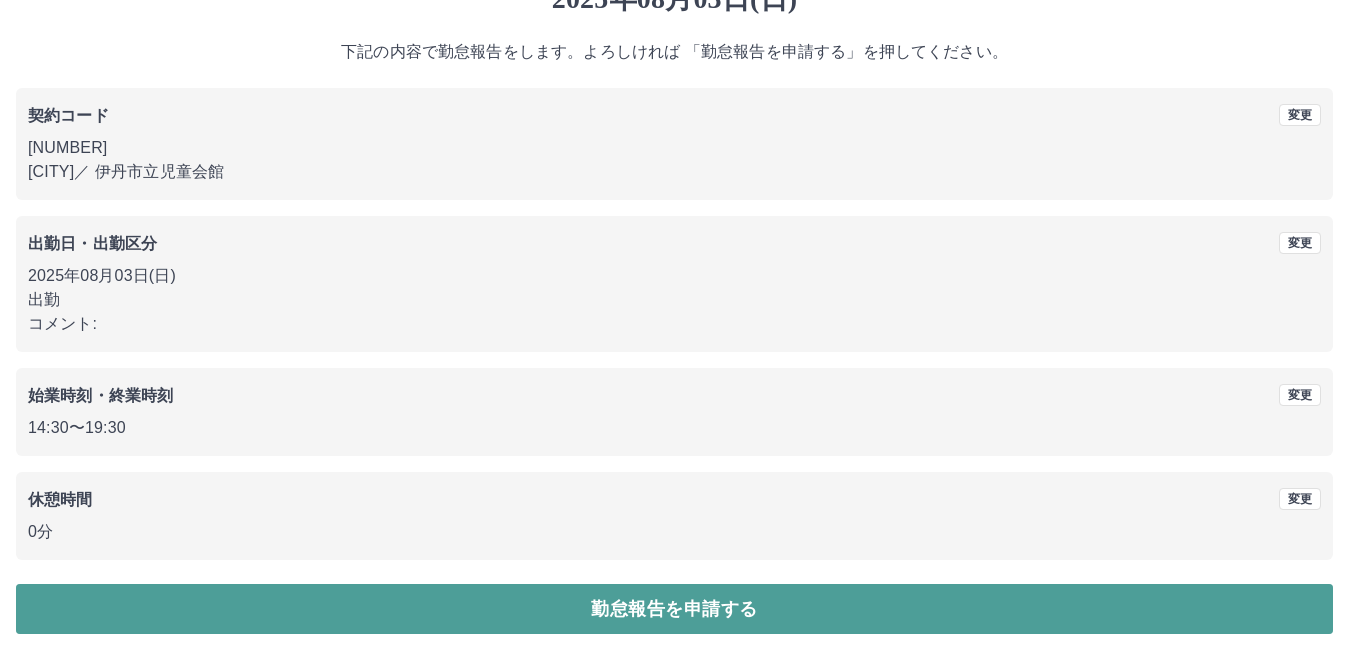 click on "勤怠報告を申請する" at bounding box center [674, 609] 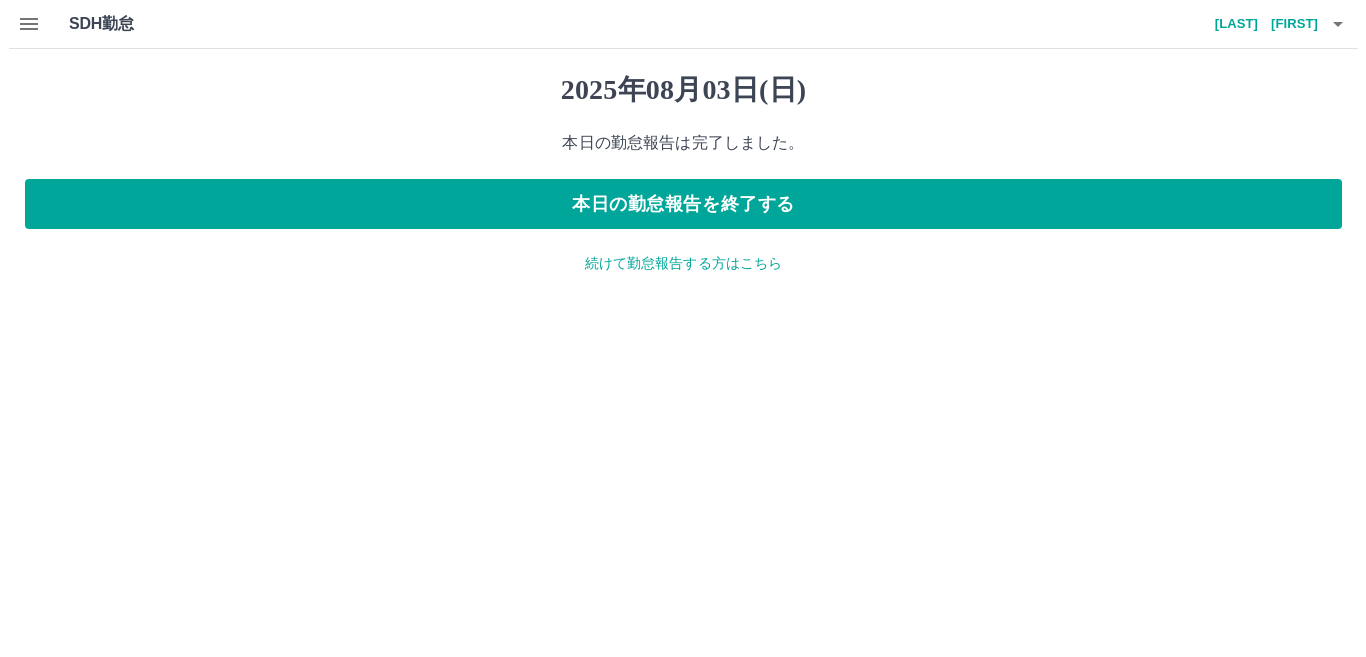 scroll, scrollTop: 0, scrollLeft: 0, axis: both 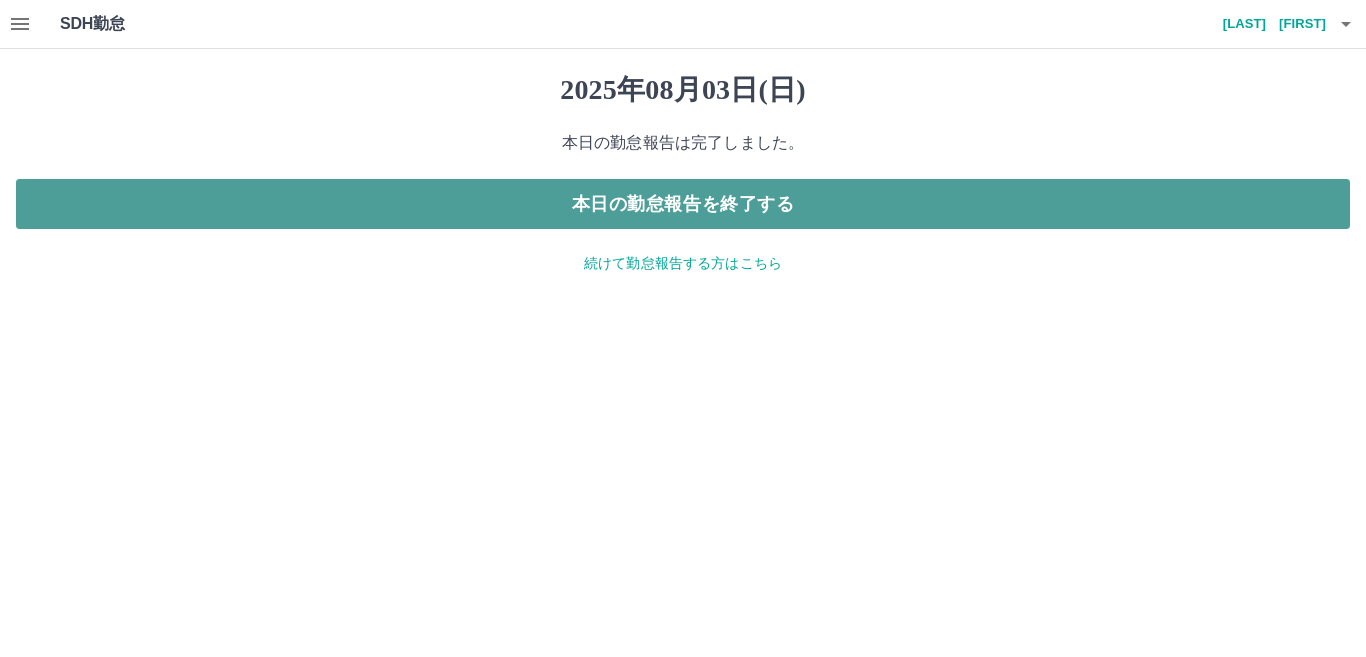click on "本日の勤怠報告を終了する" at bounding box center (683, 204) 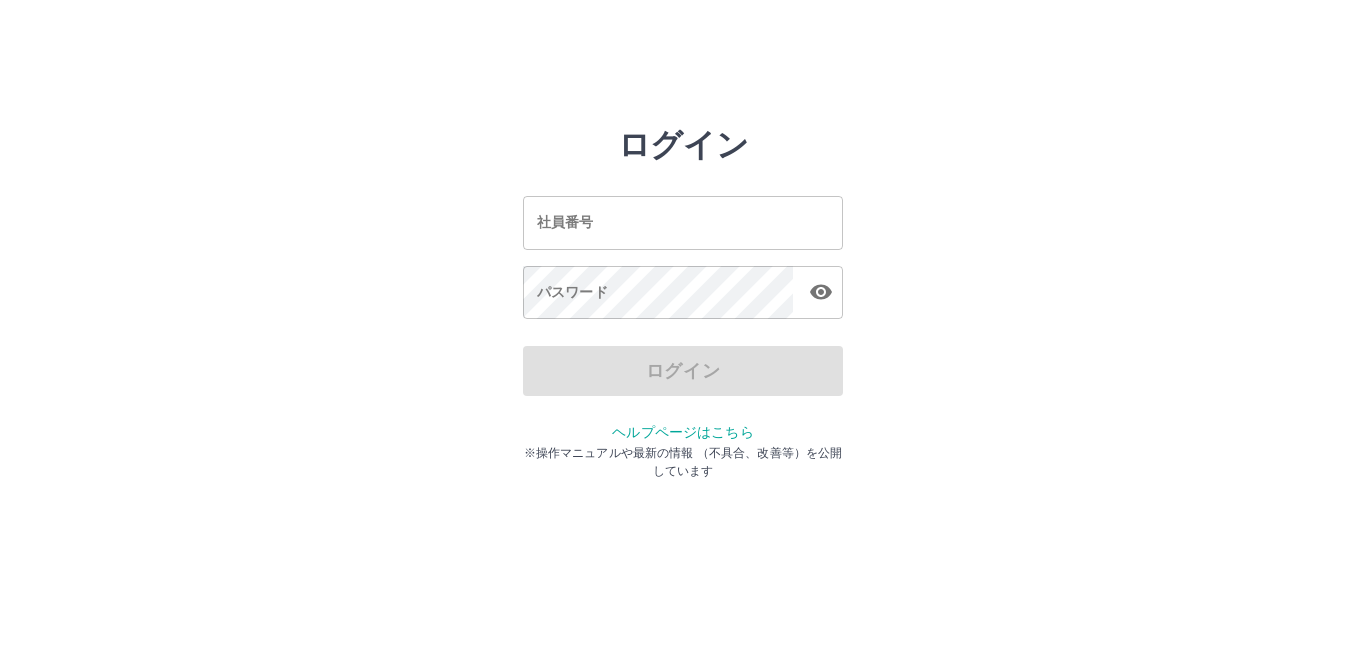 scroll, scrollTop: 0, scrollLeft: 0, axis: both 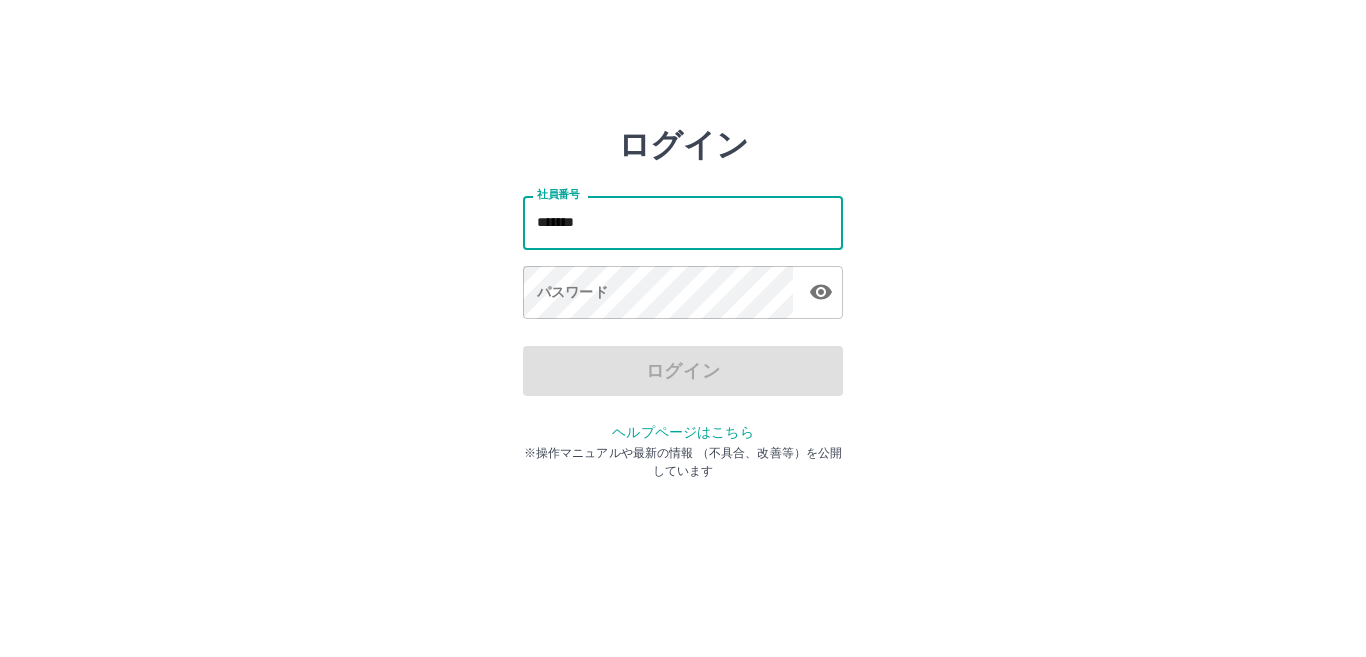 type on "*******" 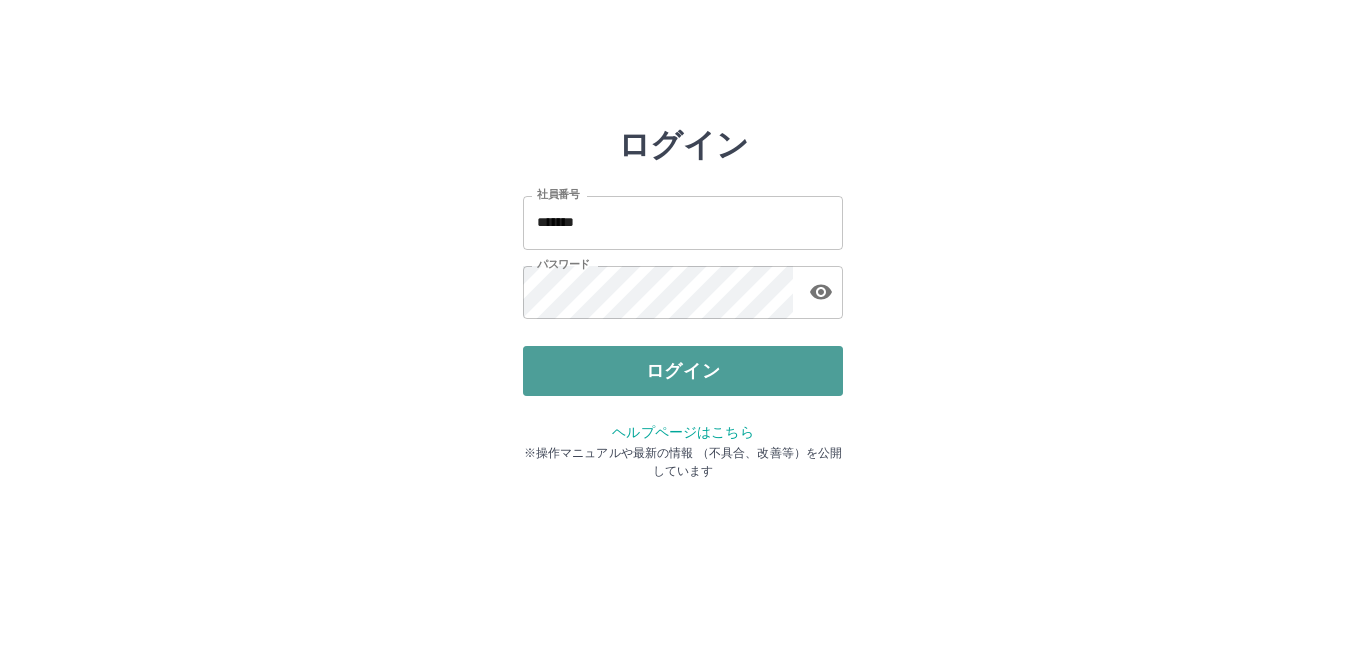 click on "ログイン" at bounding box center [683, 371] 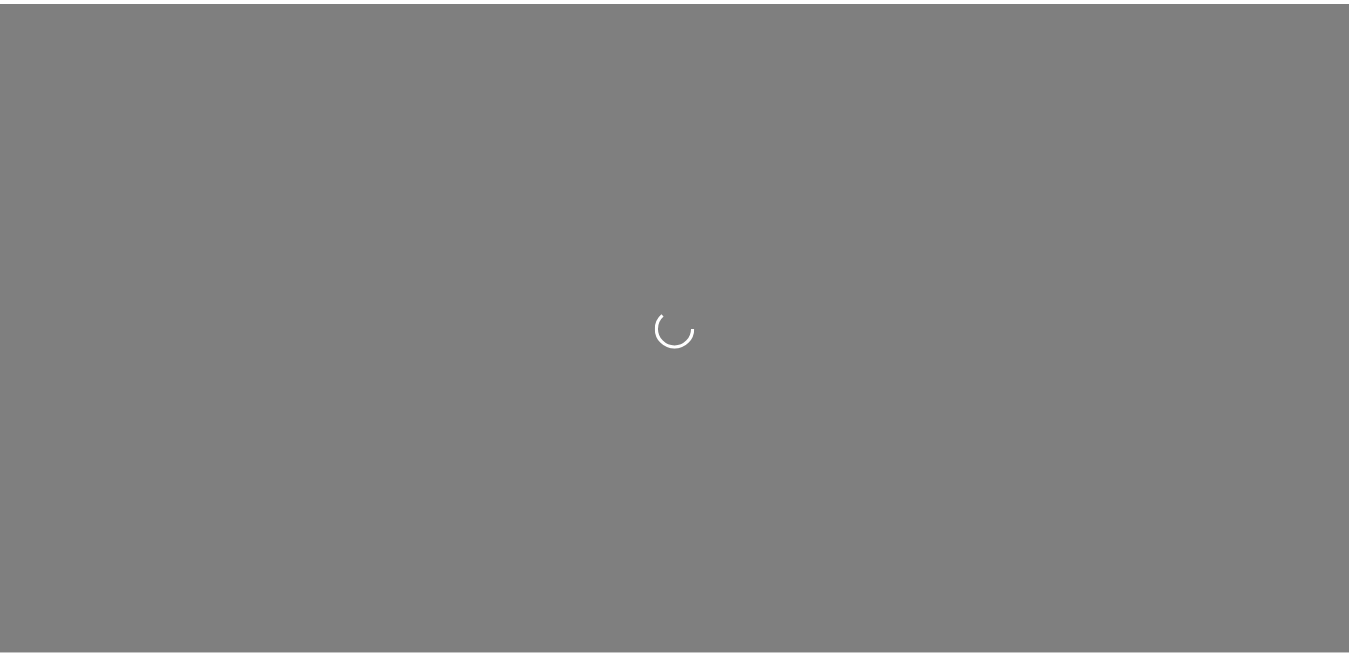scroll, scrollTop: 0, scrollLeft: 0, axis: both 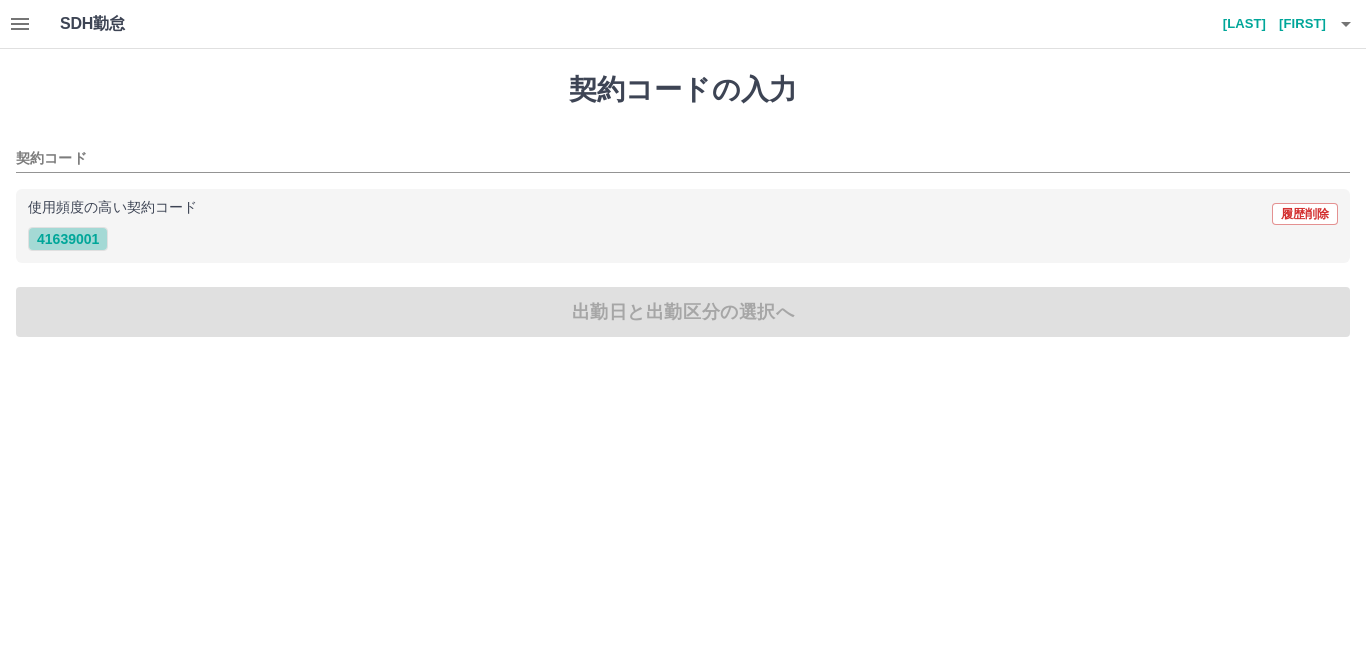 click on "41639001" at bounding box center [68, 239] 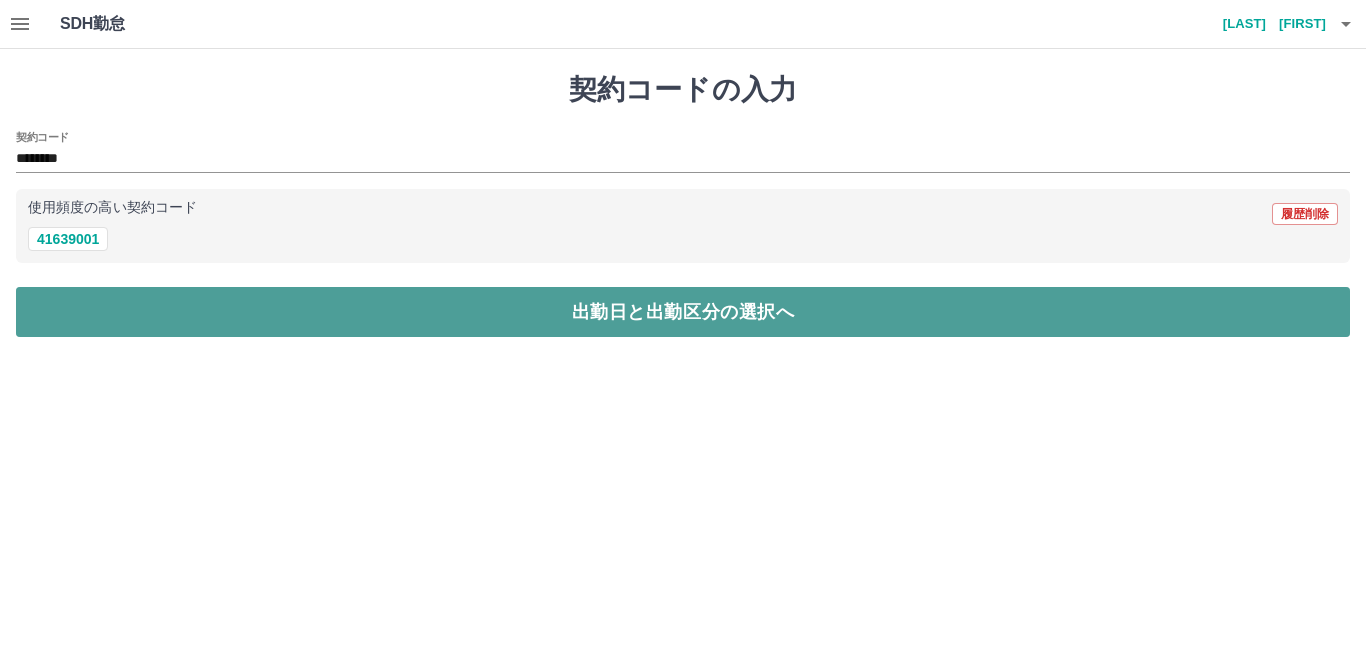 click on "出勤日と出勤区分の選択へ" at bounding box center [683, 312] 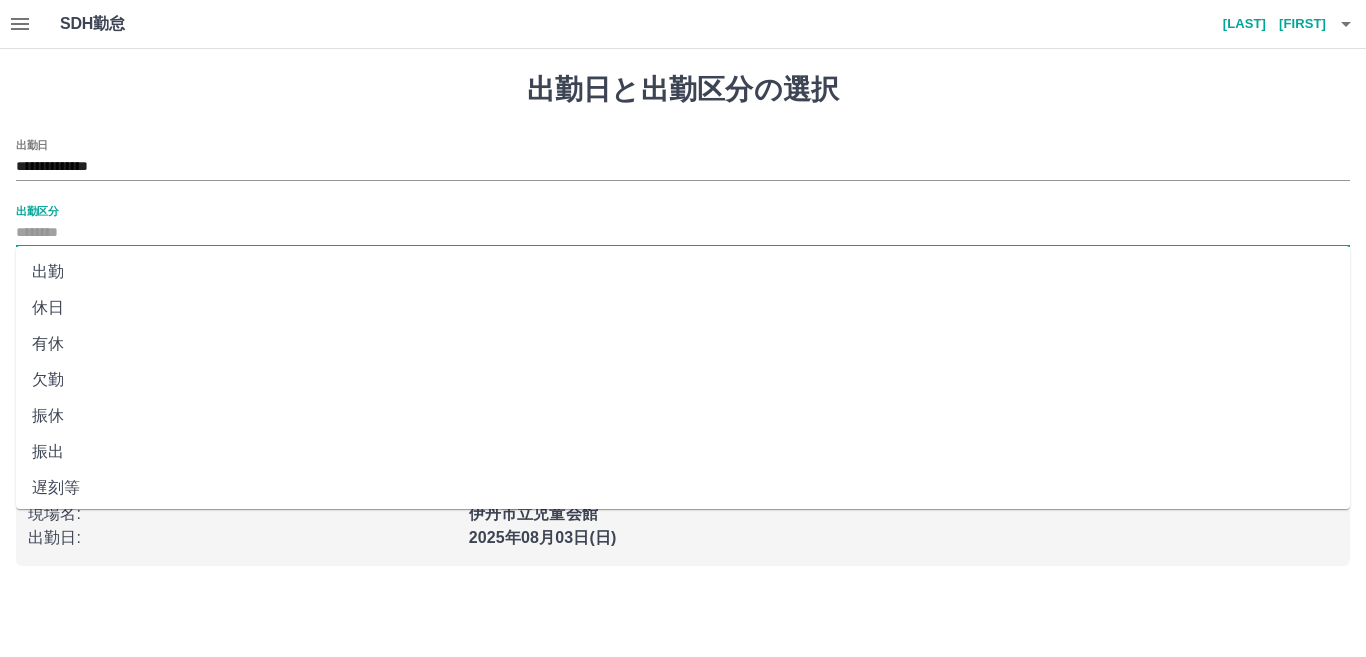 click on "出勤区分" at bounding box center (683, 233) 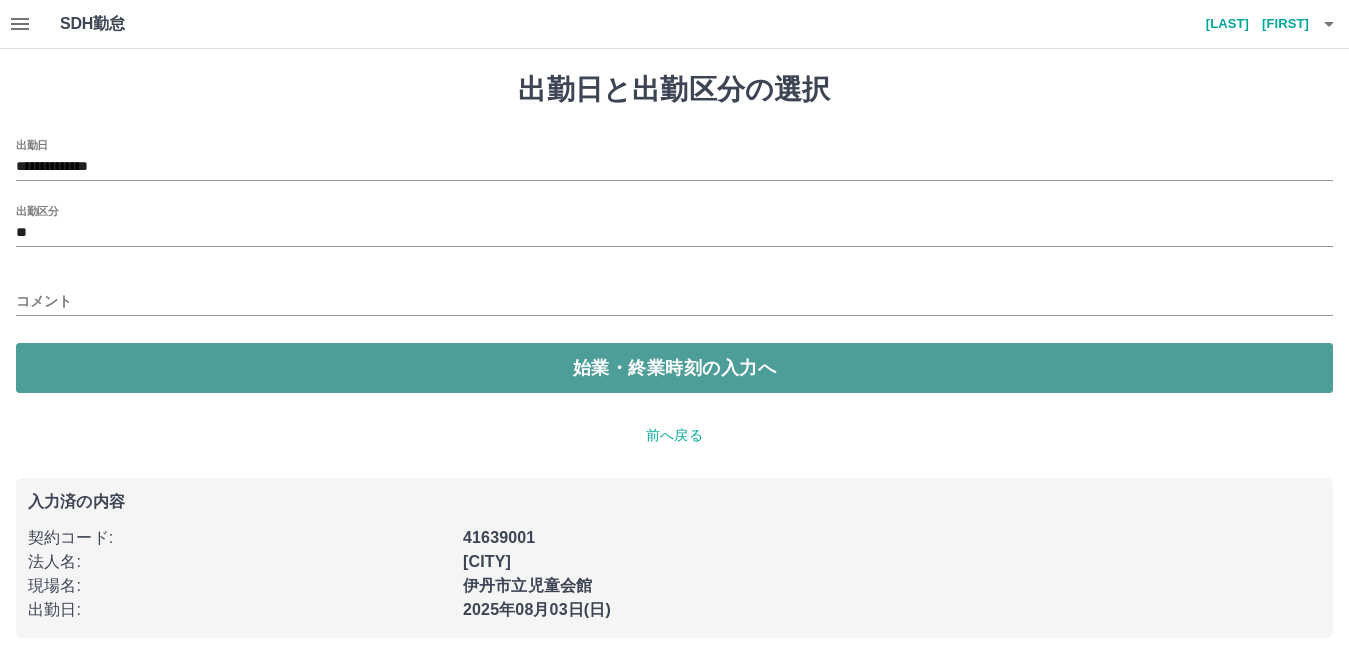 click on "始業・終業時刻の入力へ" at bounding box center [674, 368] 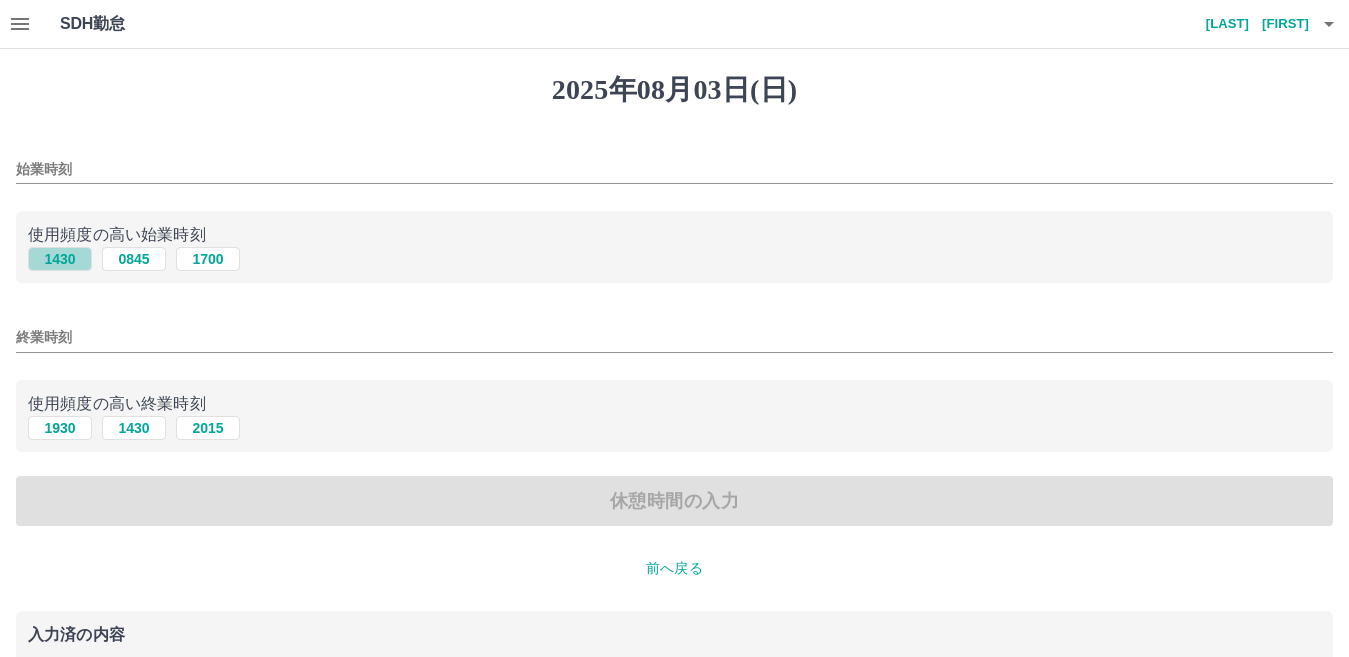 click on "1430" at bounding box center [60, 259] 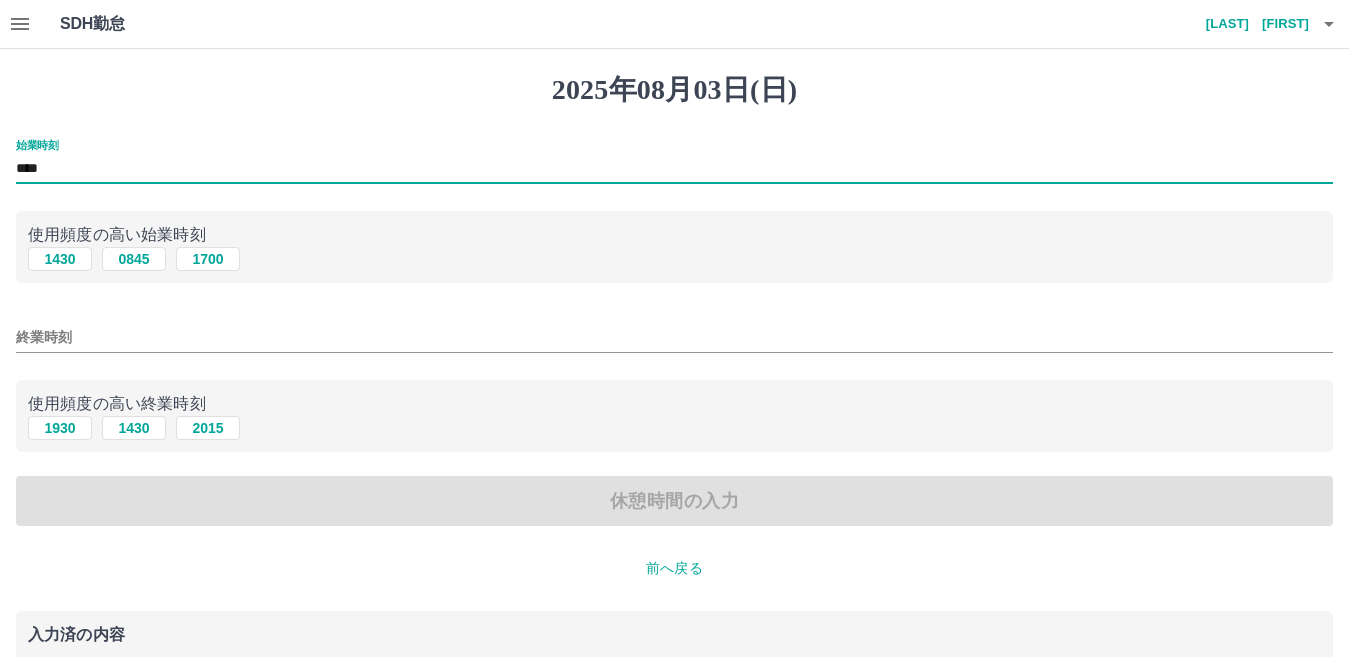 click on "****" at bounding box center (674, 169) 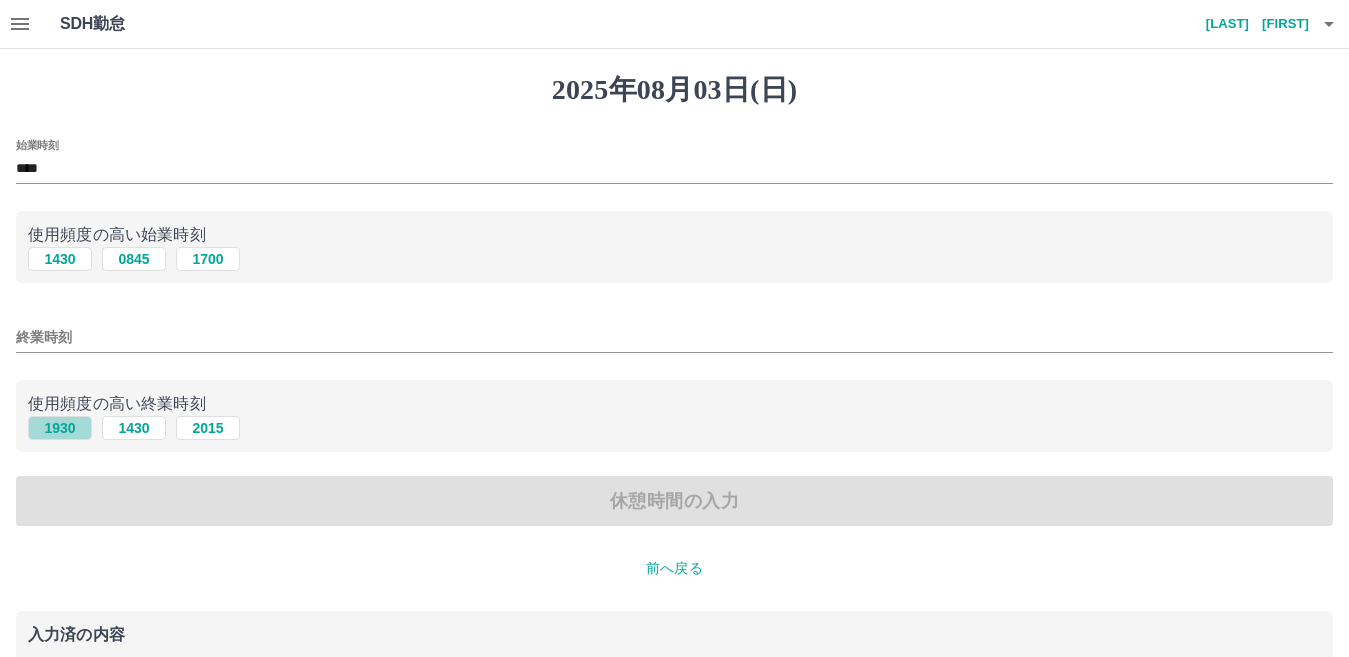 click on "1930" at bounding box center (60, 428) 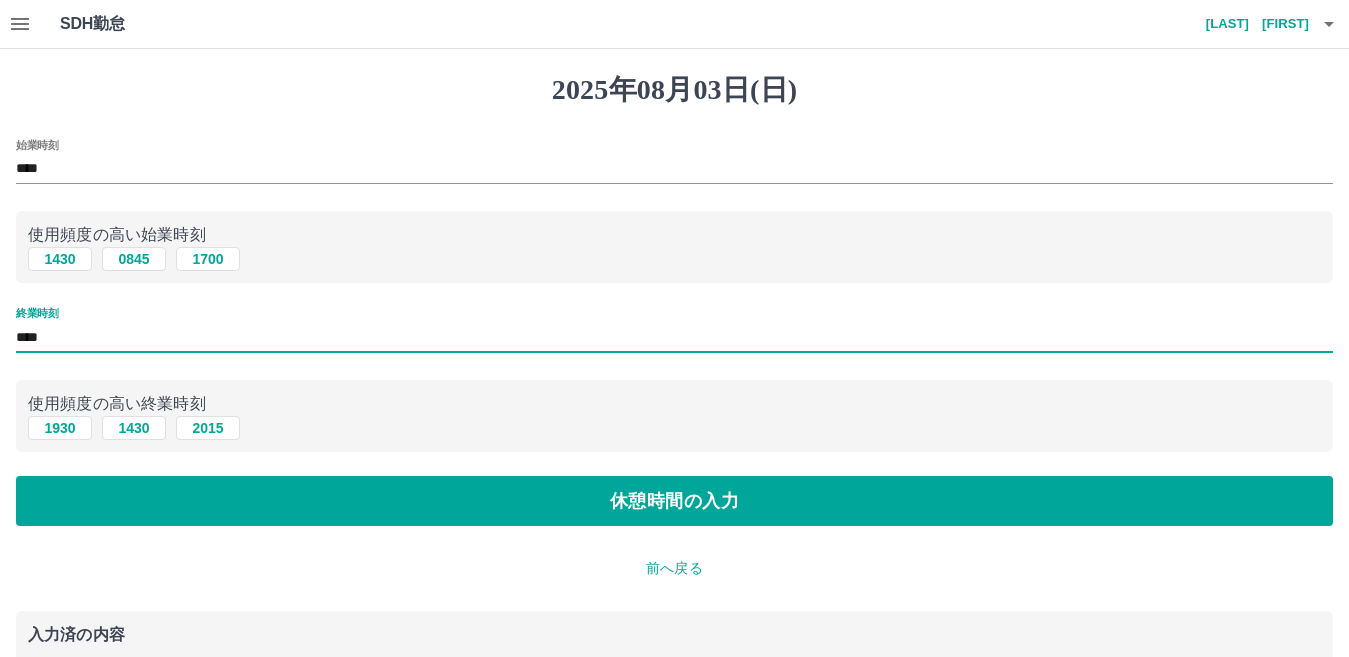 click on "****" at bounding box center [674, 337] 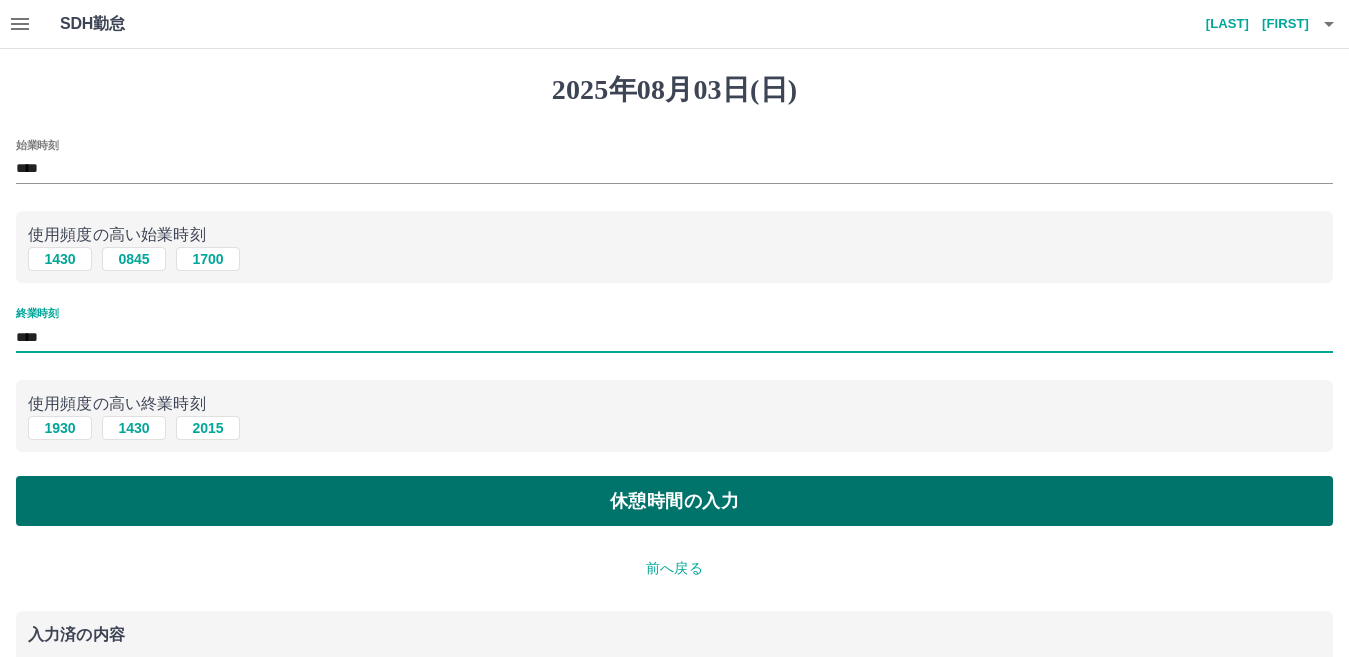 click on "休憩時間の入力" at bounding box center (674, 501) 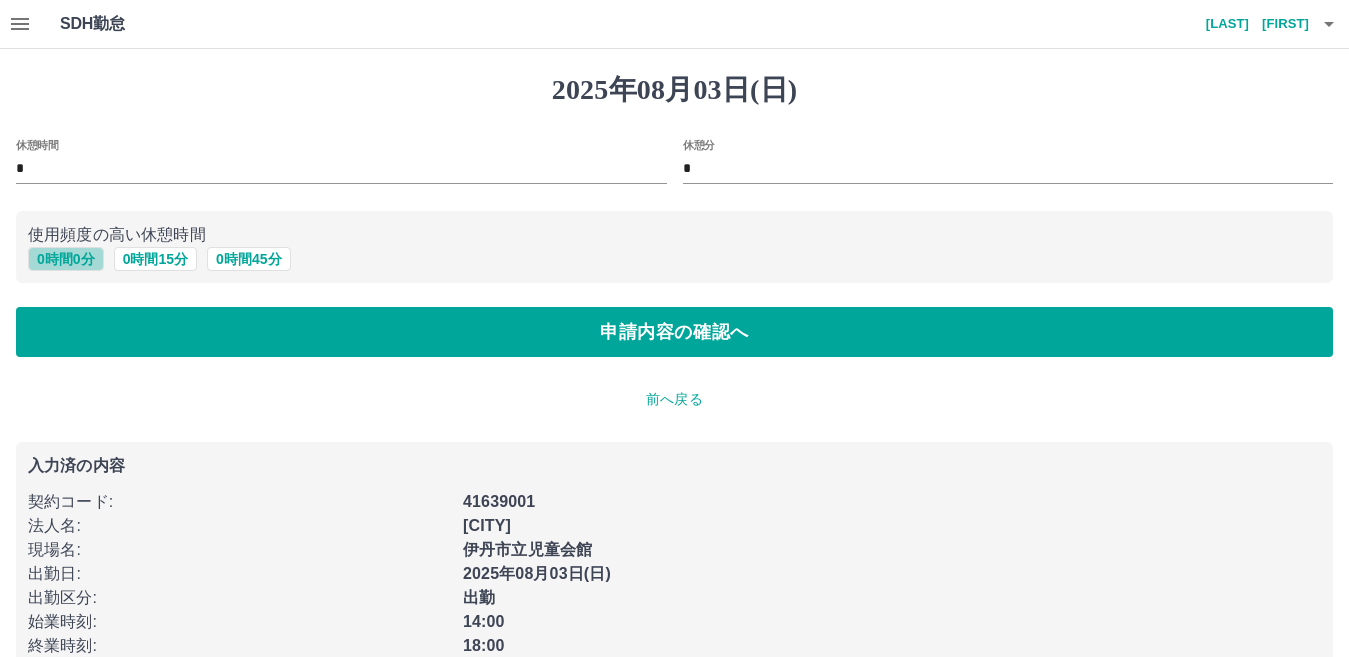 click on "0 時間 0 分" at bounding box center [66, 259] 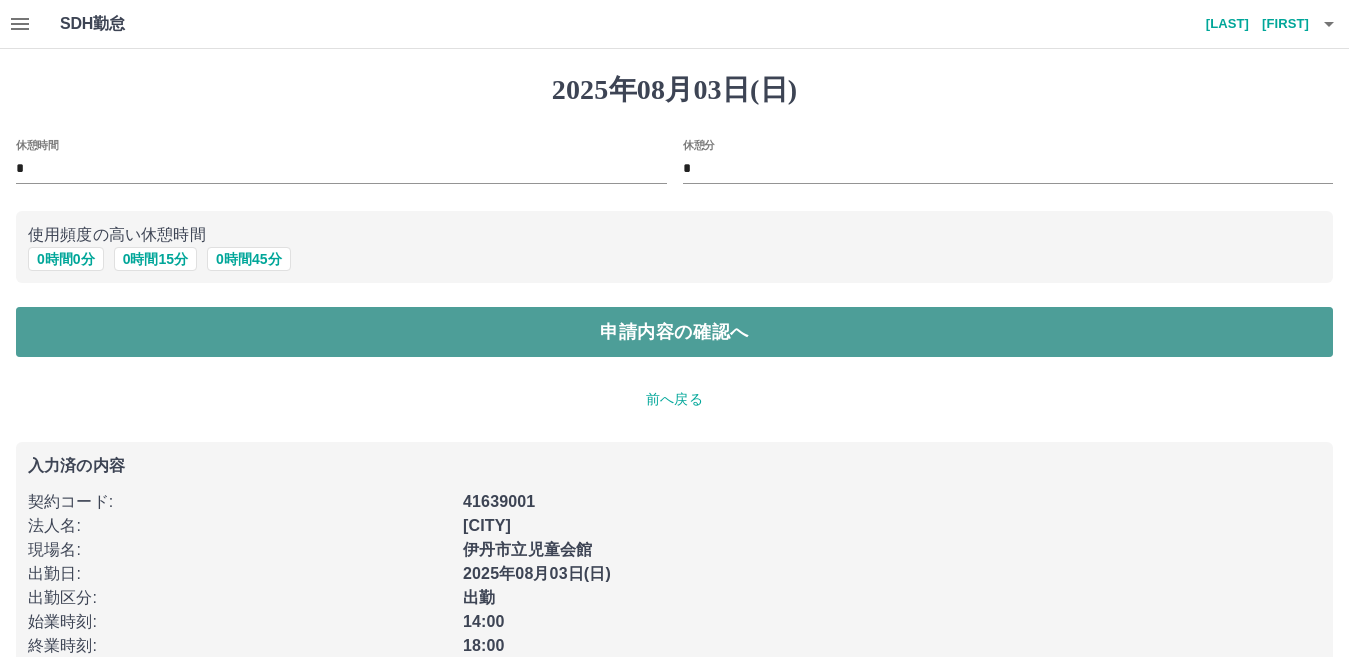 click on "申請内容の確認へ" at bounding box center (674, 332) 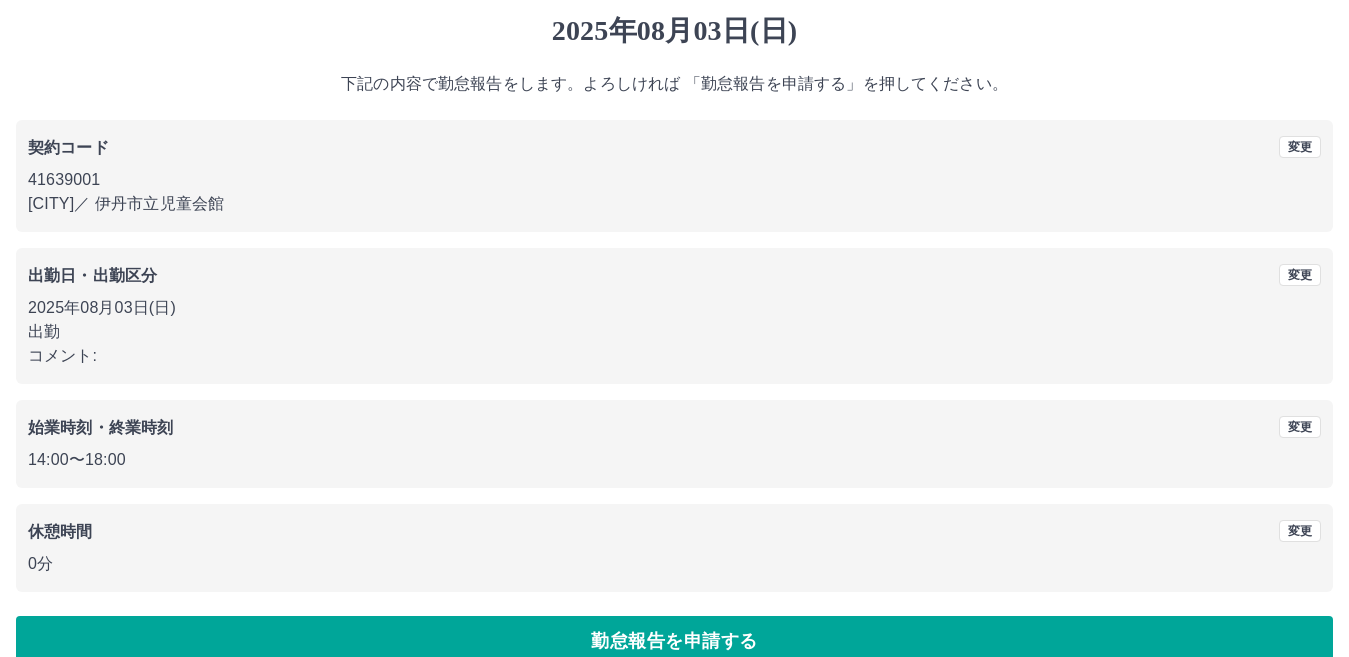 scroll, scrollTop: 91, scrollLeft: 0, axis: vertical 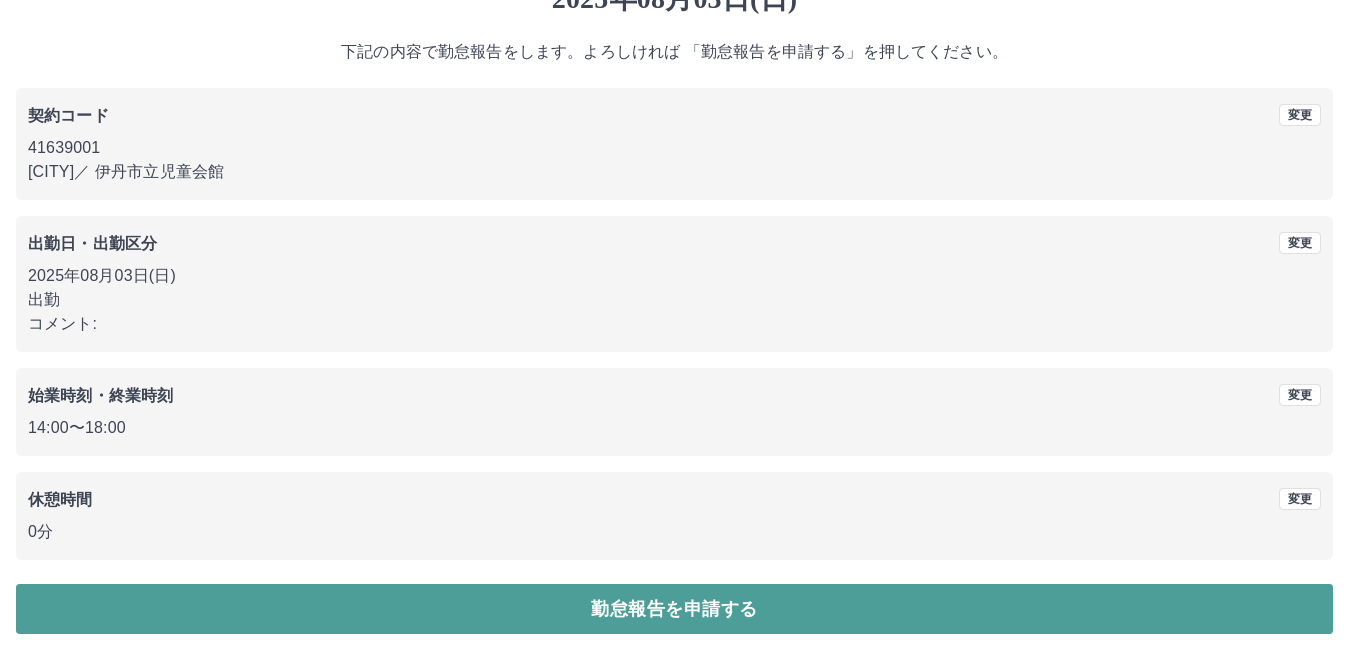 click on "勤怠報告を申請する" at bounding box center [674, 609] 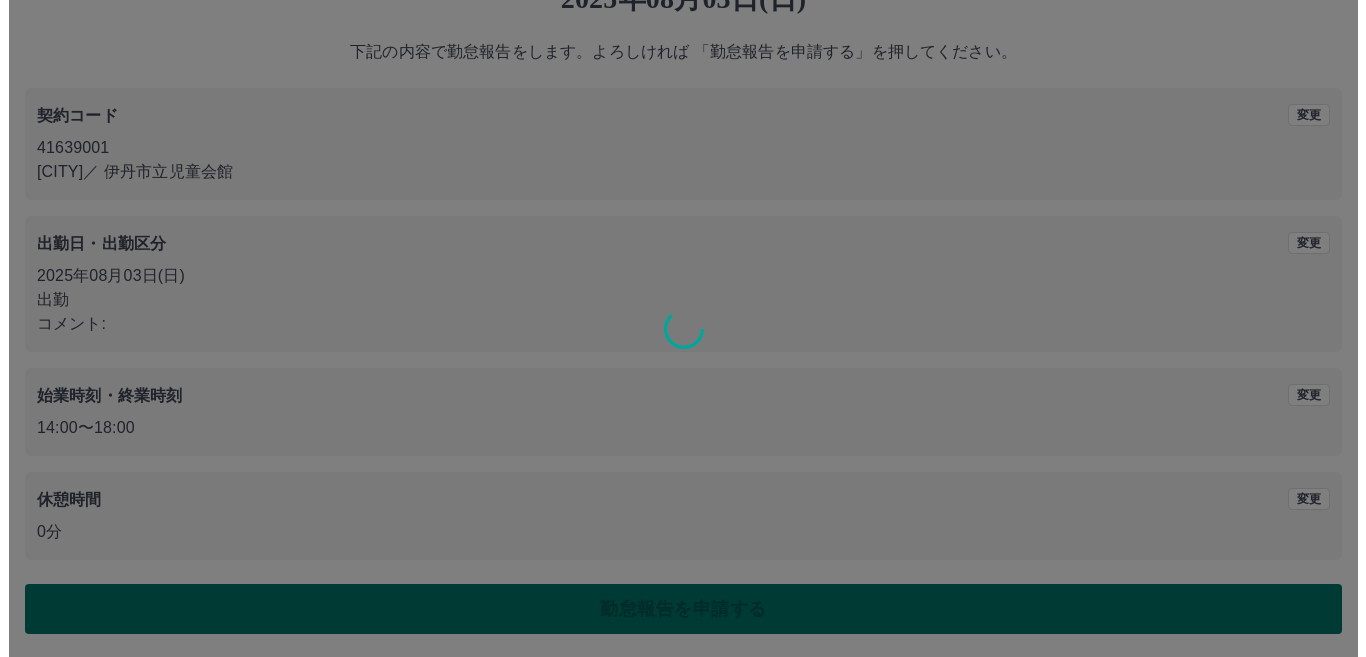 scroll, scrollTop: 0, scrollLeft: 0, axis: both 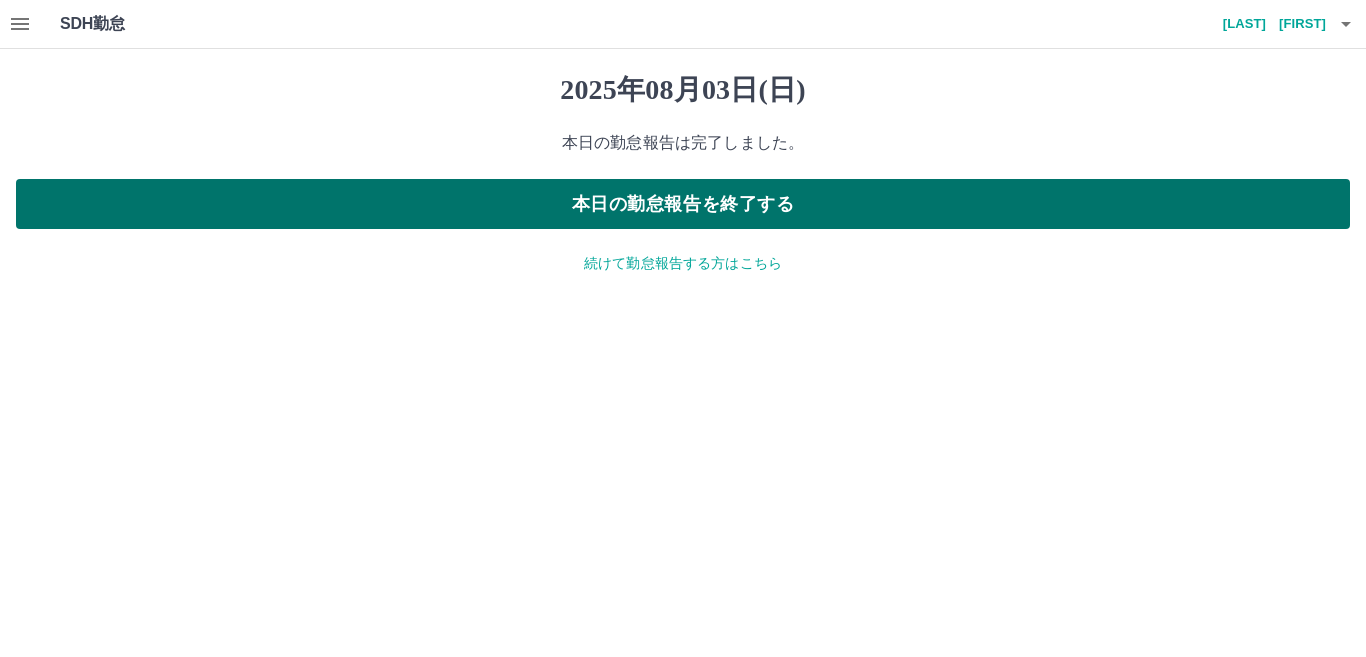 click on "本日の勤怠報告を終了する" at bounding box center [683, 204] 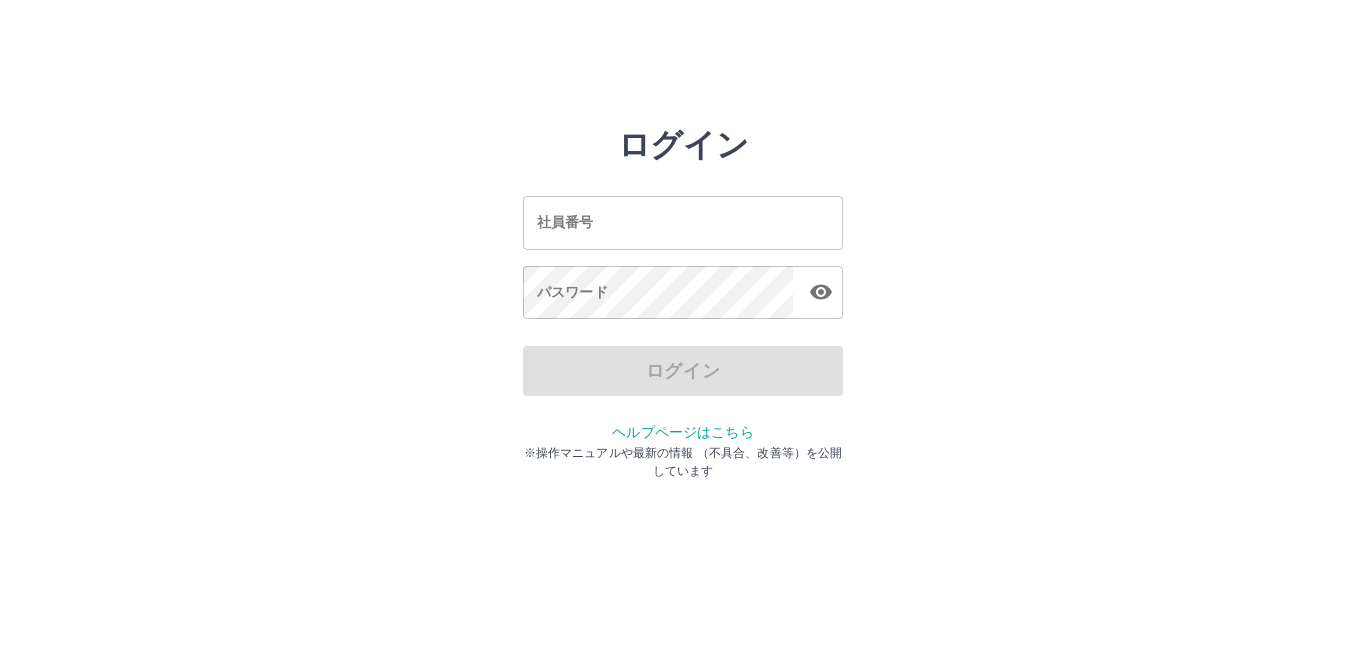 scroll, scrollTop: 0, scrollLeft: 0, axis: both 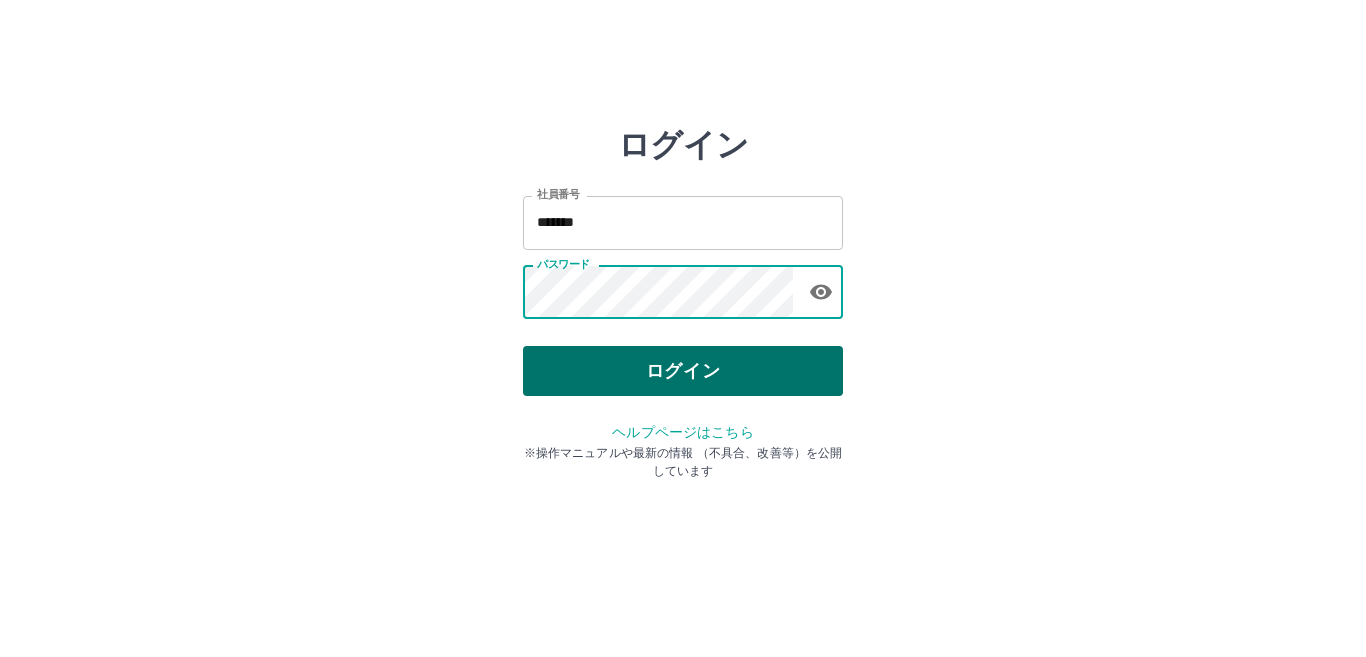 click on "ログイン" at bounding box center (683, 371) 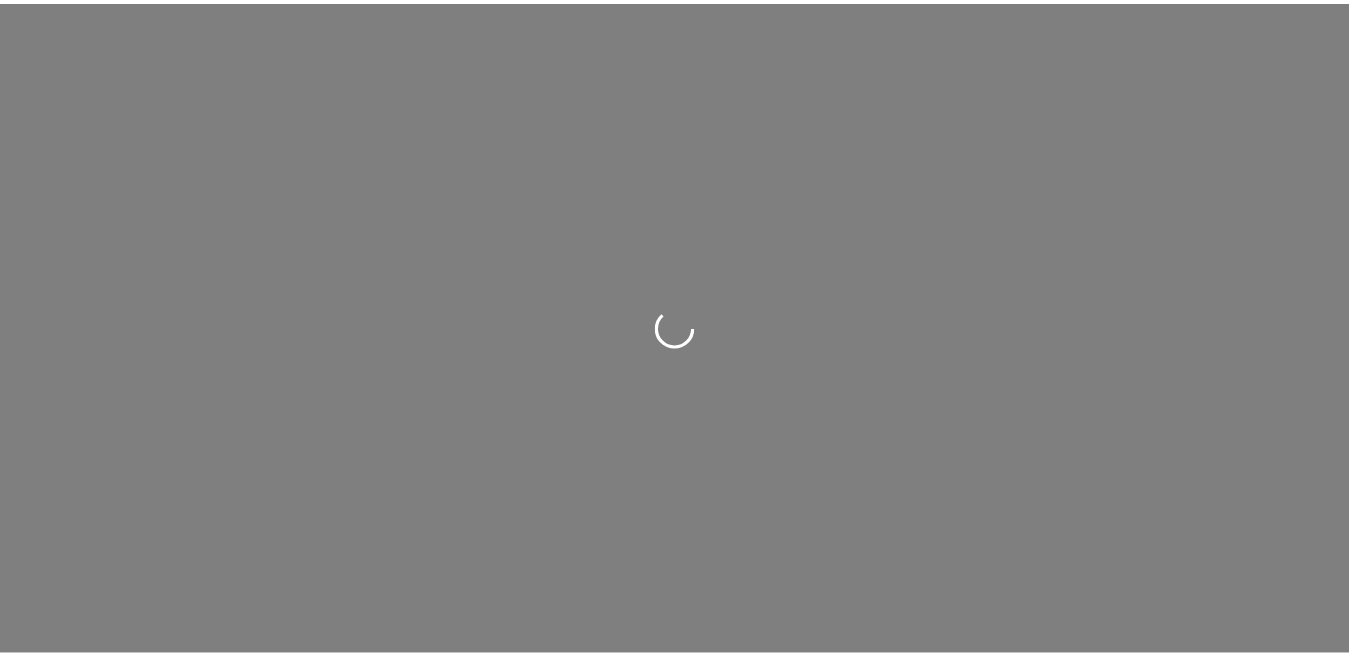 scroll, scrollTop: 0, scrollLeft: 0, axis: both 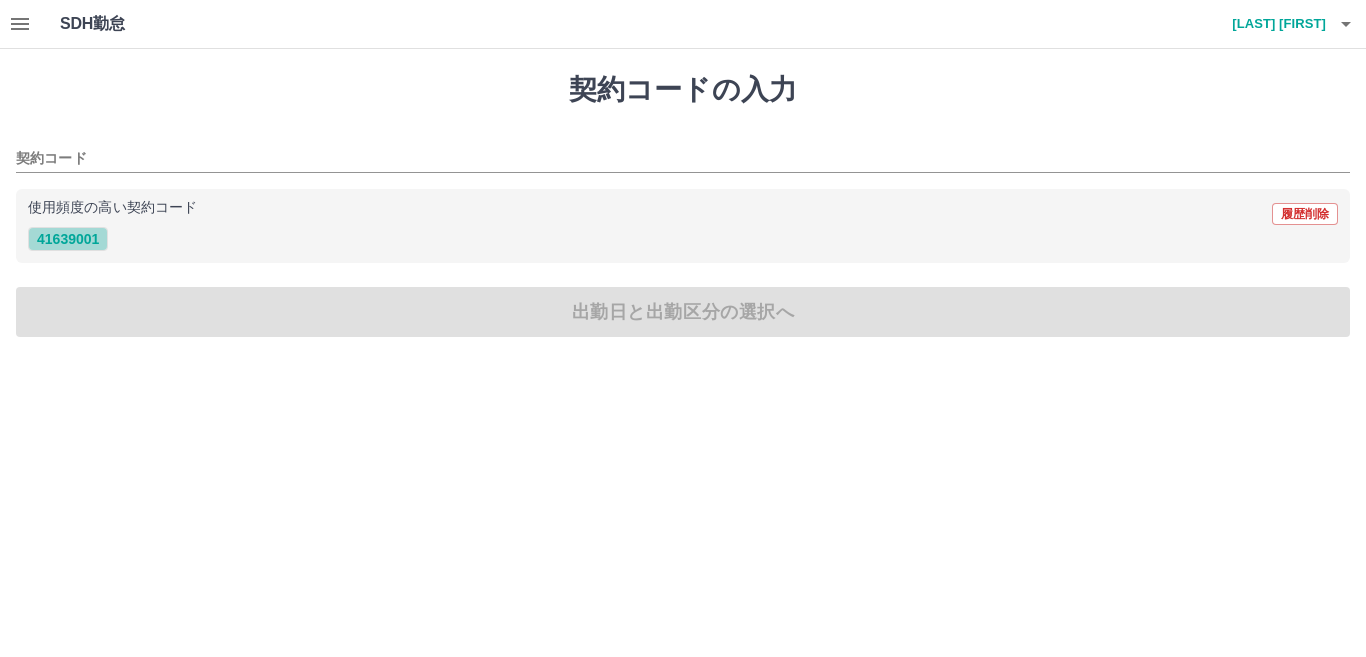click on "41639001" at bounding box center (68, 239) 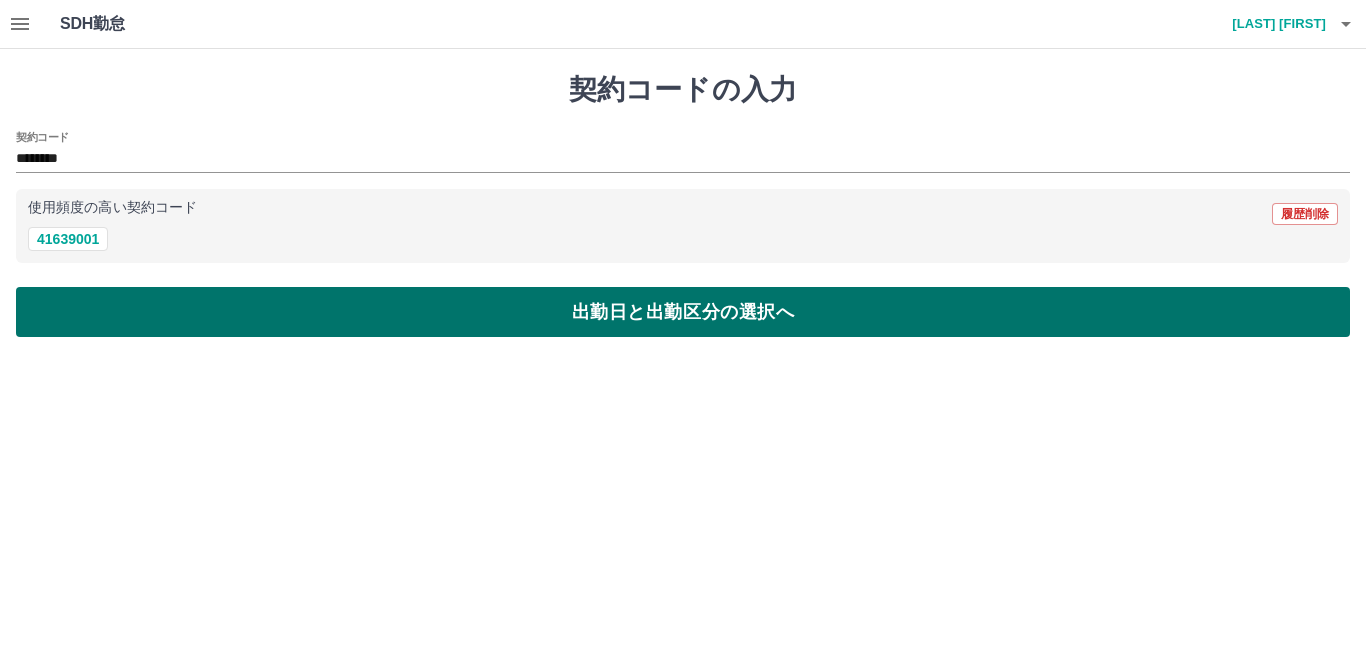 click on "出勤日と出勤区分の選択へ" at bounding box center [683, 312] 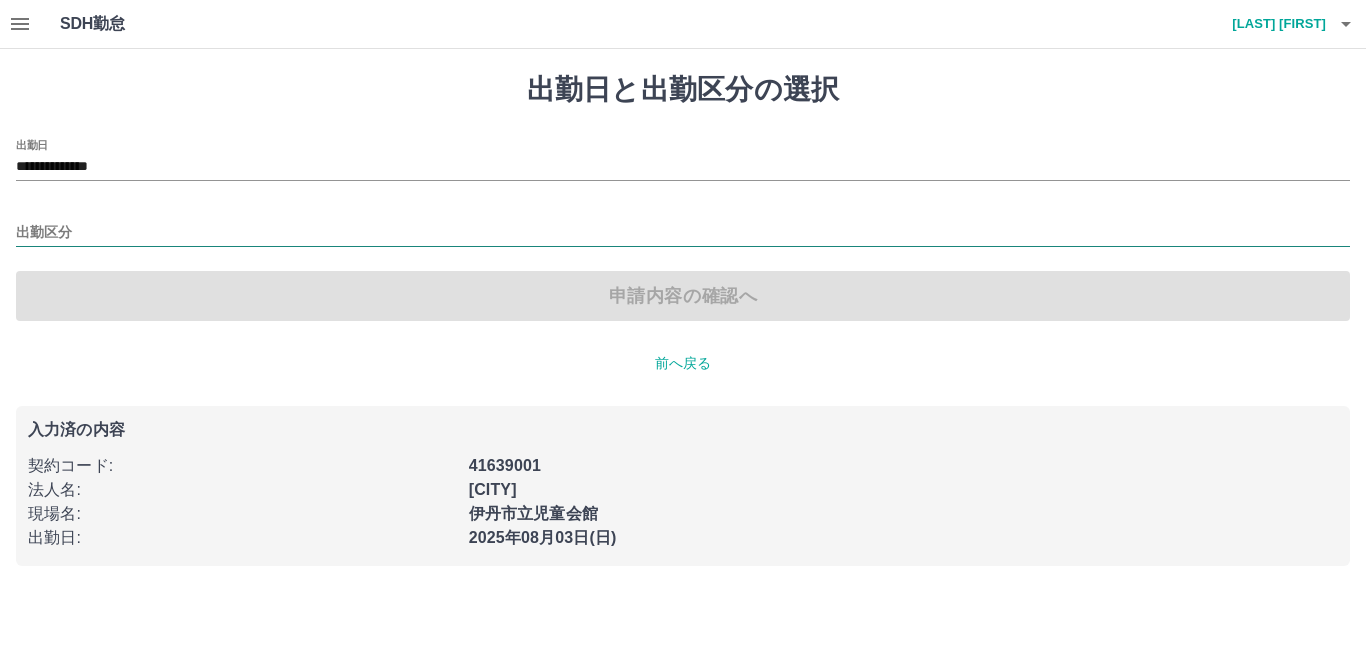 click on "出勤区分" at bounding box center (683, 233) 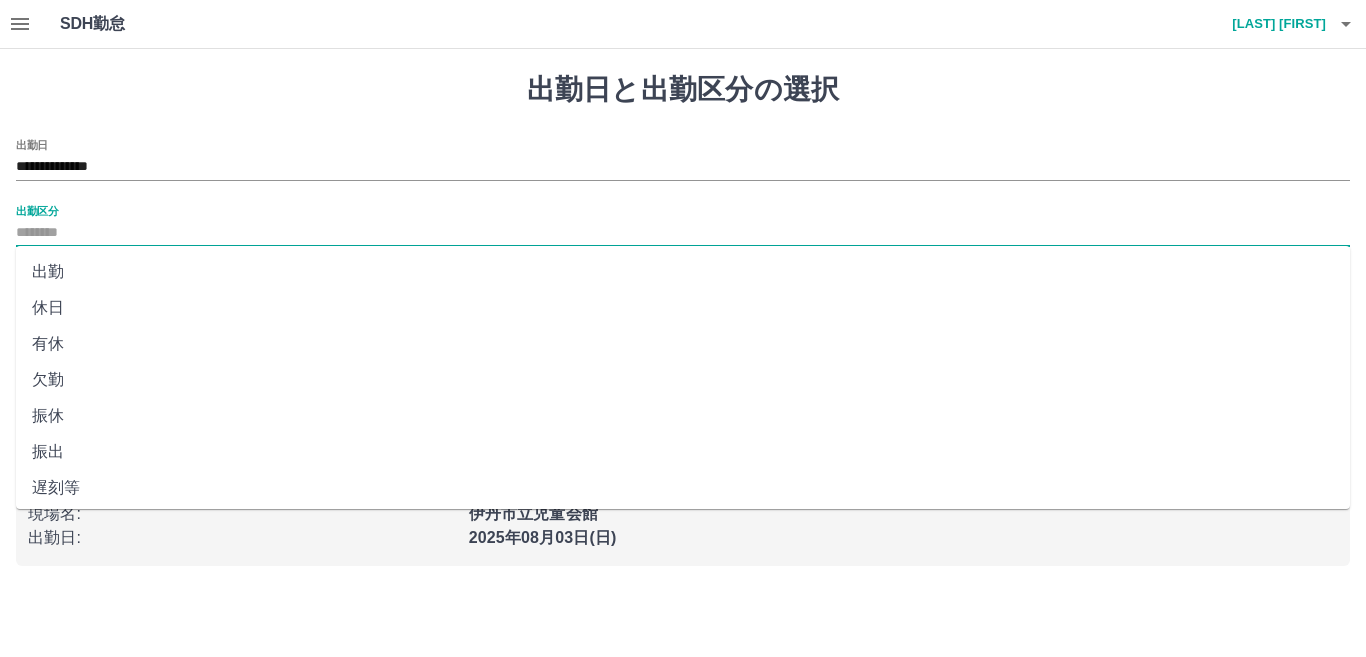 click on "出勤" at bounding box center [683, 272] 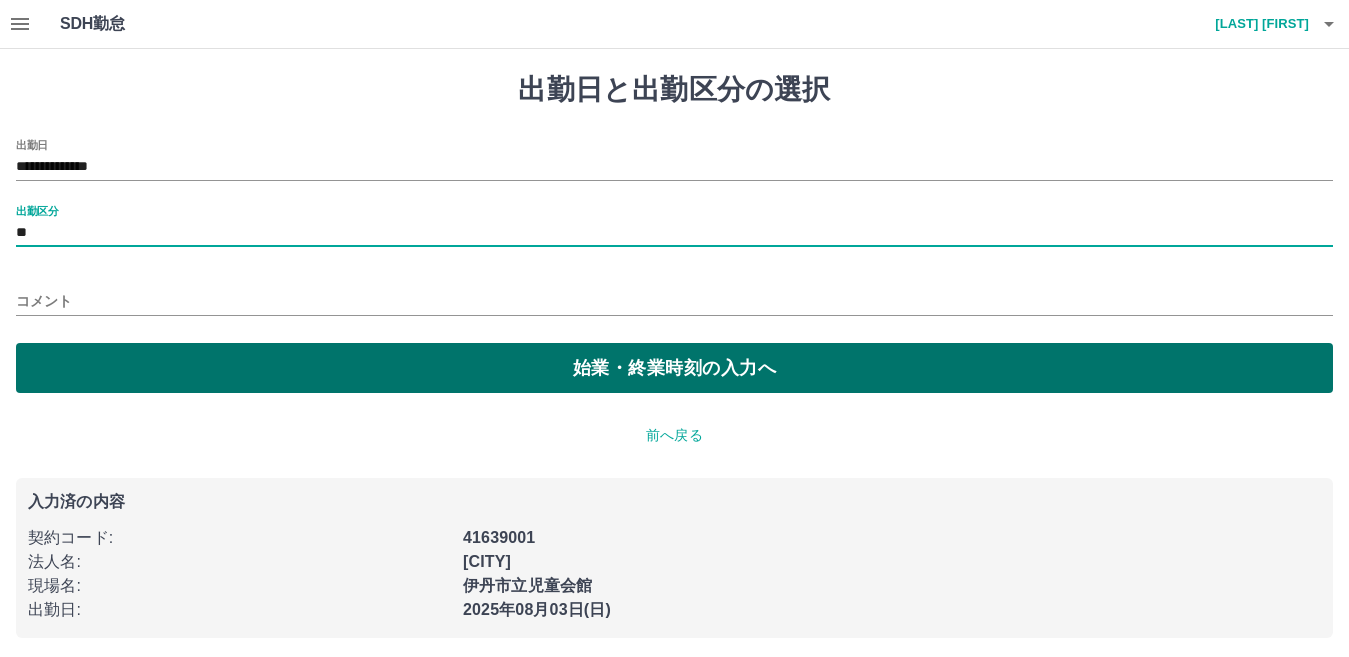 click on "始業・終業時刻の入力へ" at bounding box center (674, 368) 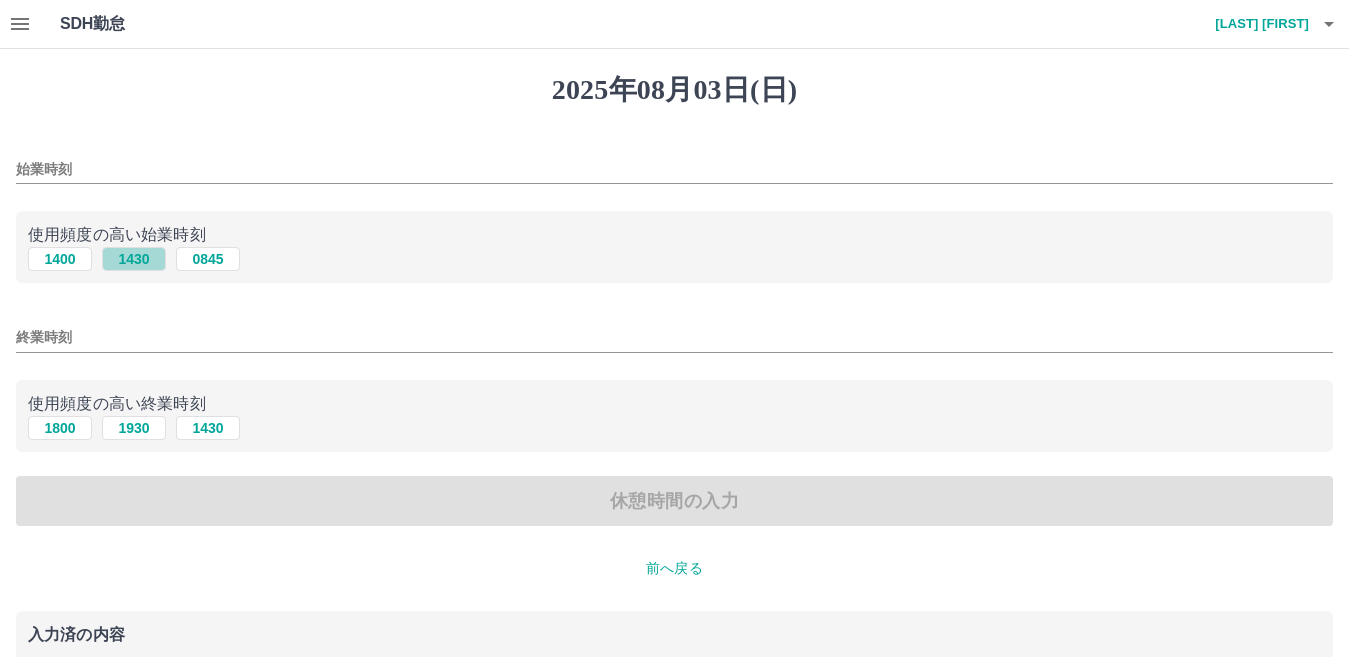 click on "1430" at bounding box center [134, 259] 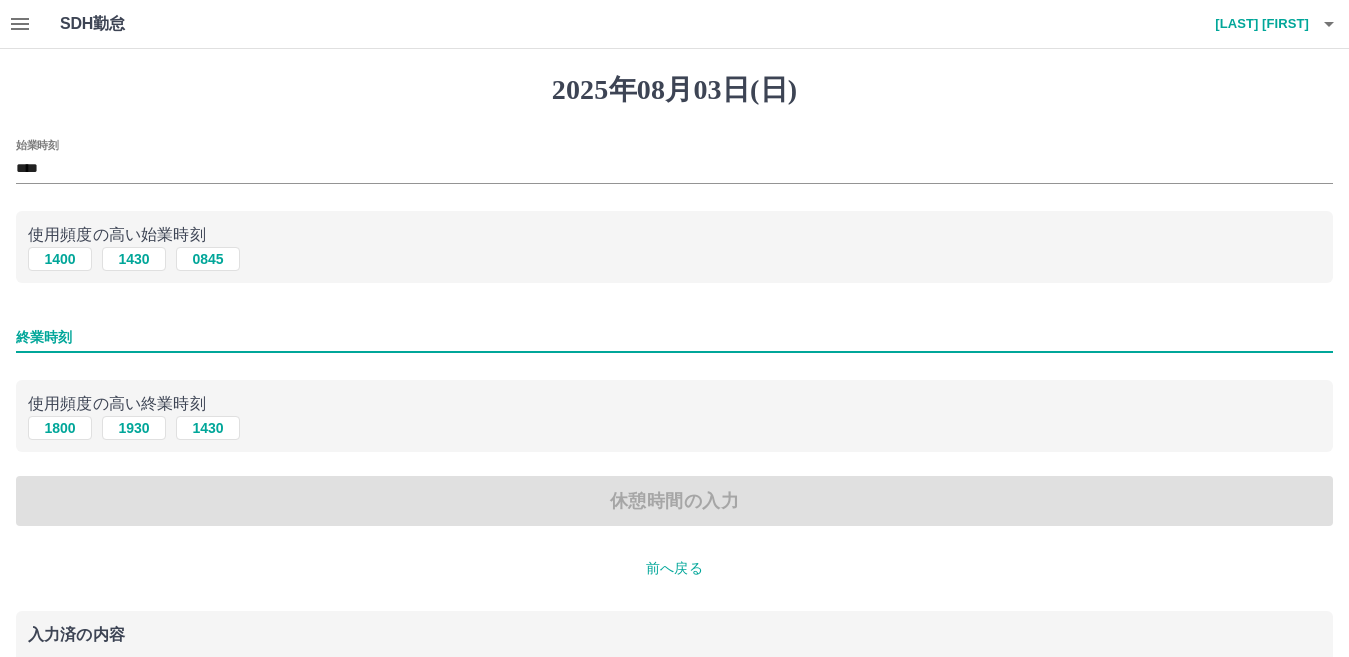 click on "終業時刻" at bounding box center [674, 337] 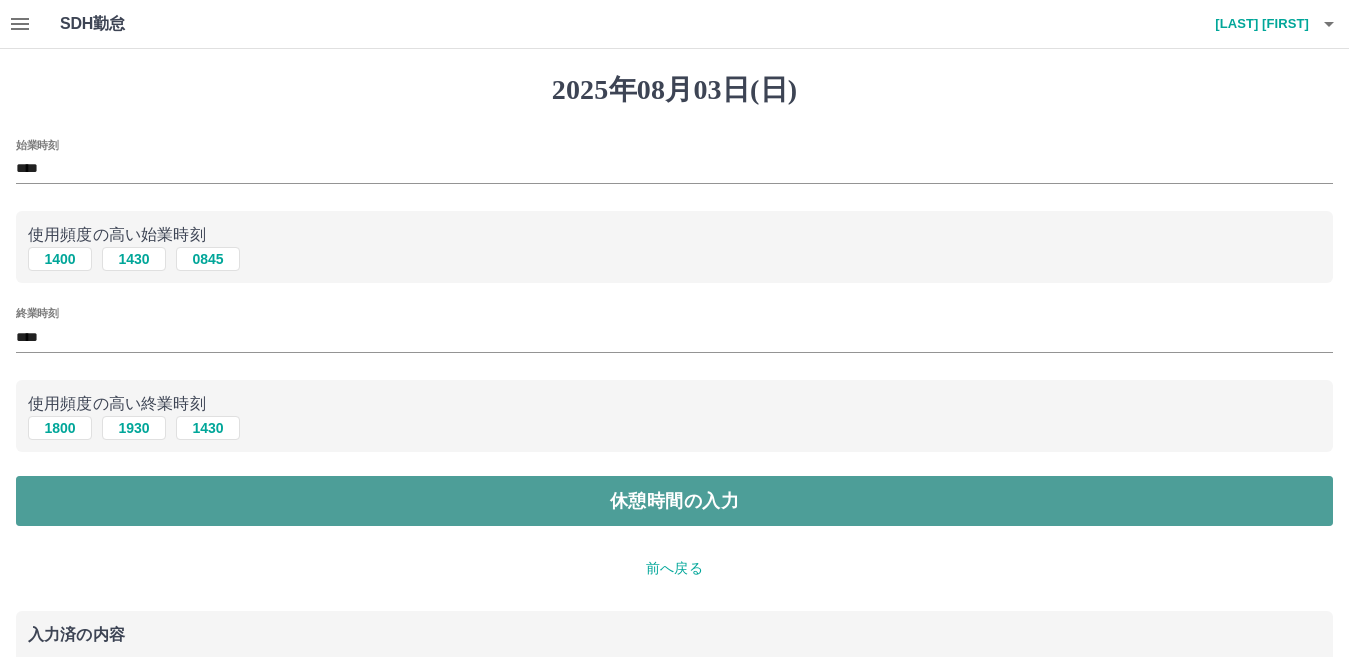 click on "休憩時間の入力" at bounding box center [674, 501] 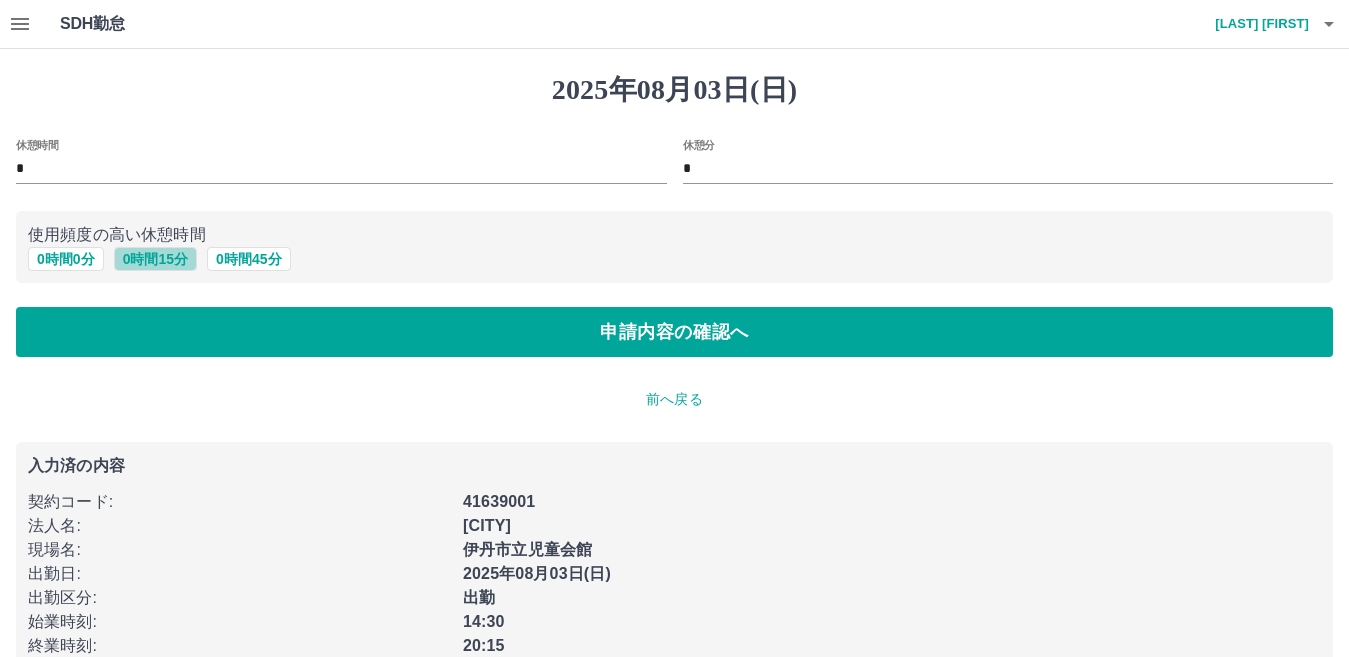 click on "0 時間 15 分" at bounding box center (155, 259) 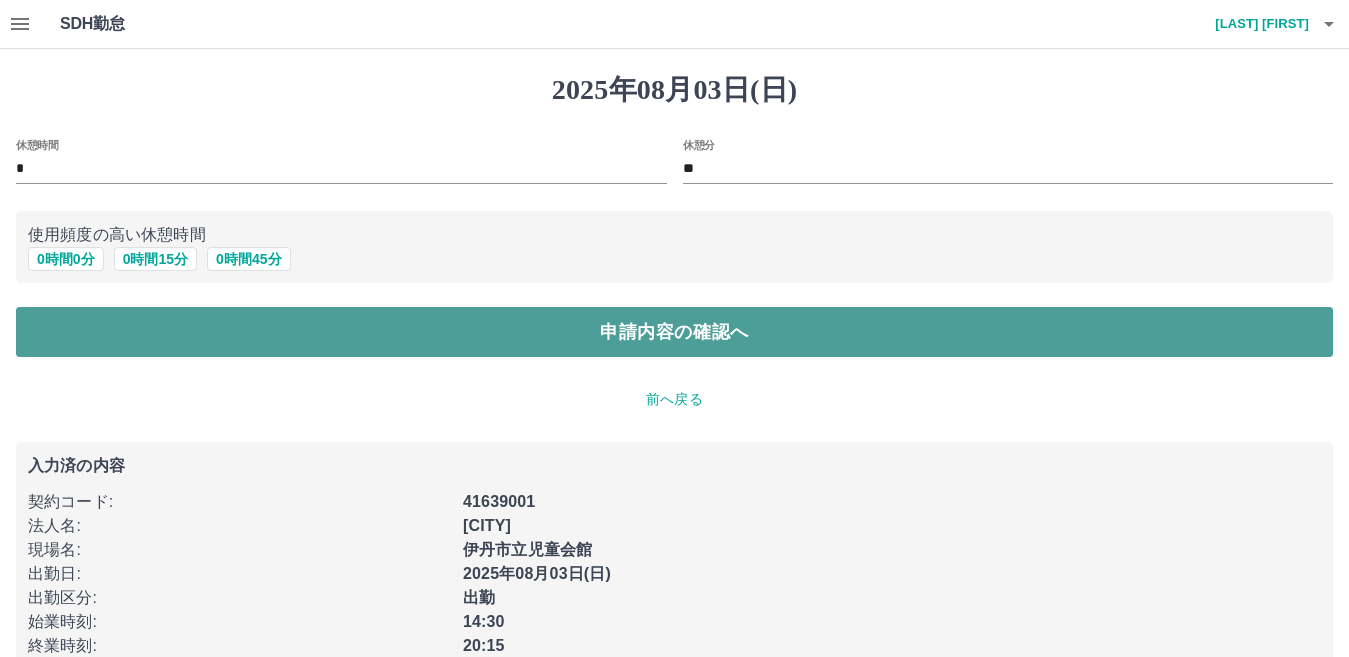 click on "申請内容の確認へ" at bounding box center (674, 332) 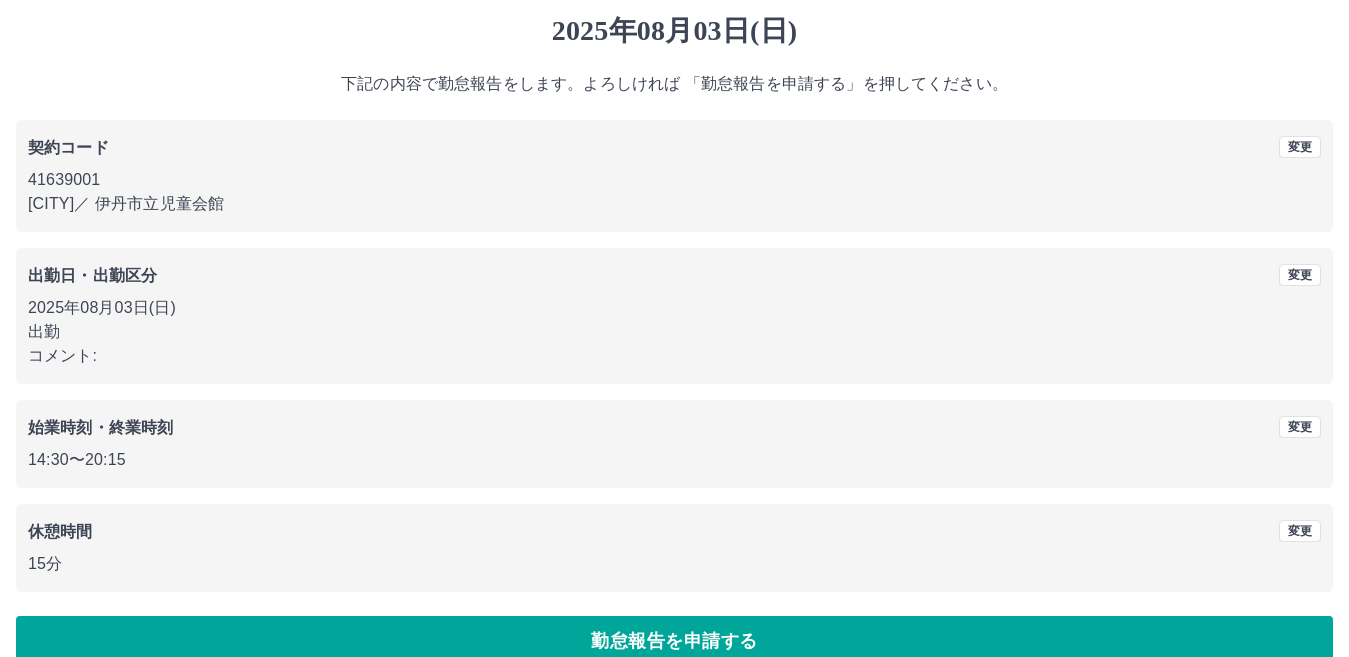 scroll, scrollTop: 91, scrollLeft: 0, axis: vertical 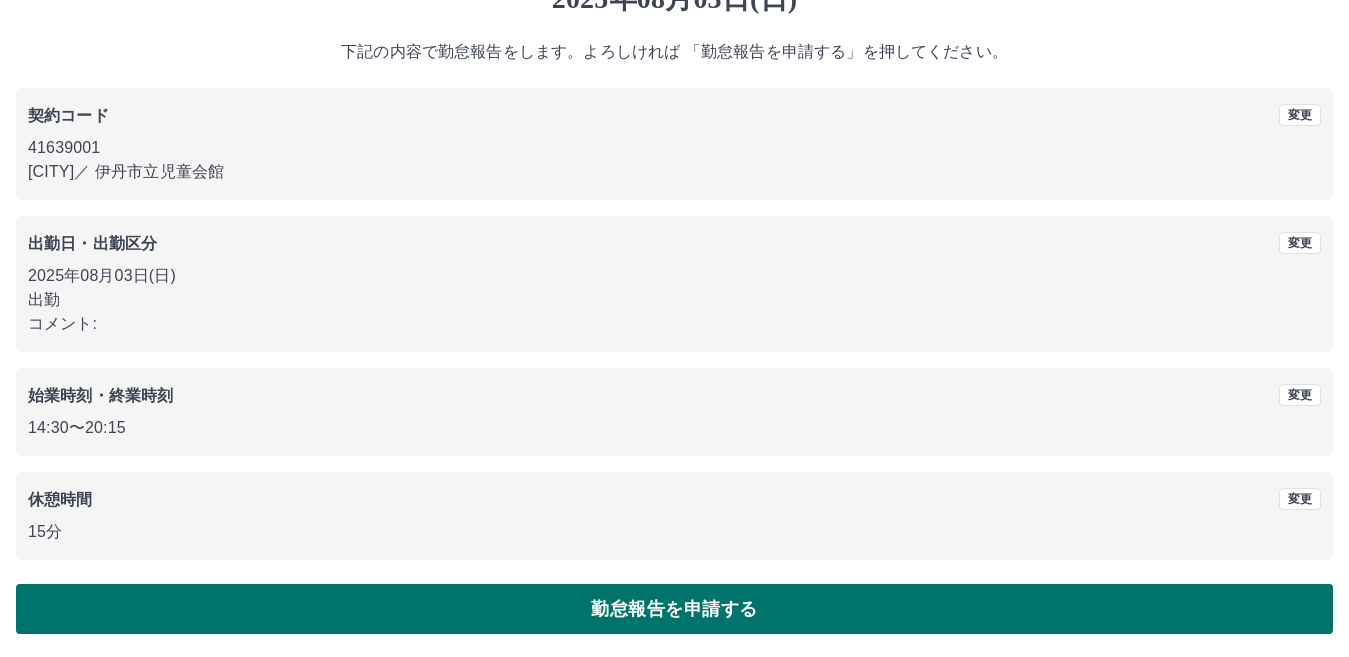 click on "勤怠報告を申請する" at bounding box center (674, 609) 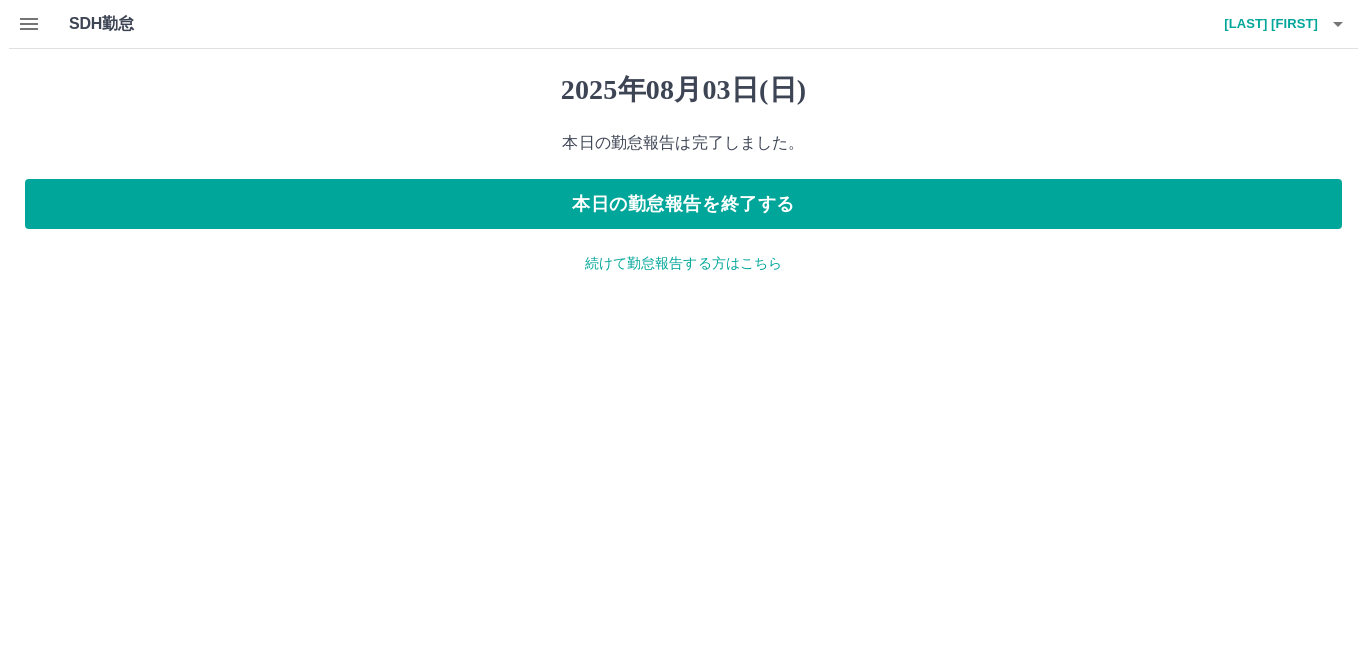 scroll, scrollTop: 0, scrollLeft: 0, axis: both 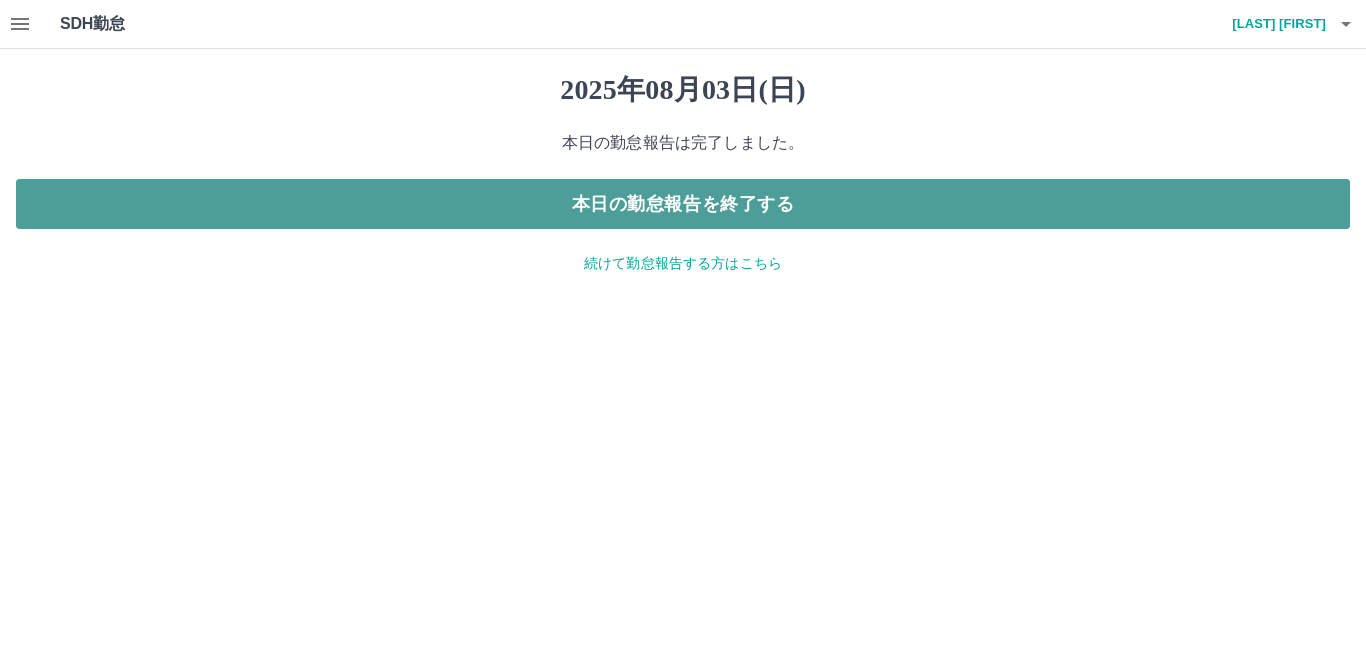 click on "本日の勤怠報告を終了する" at bounding box center (683, 204) 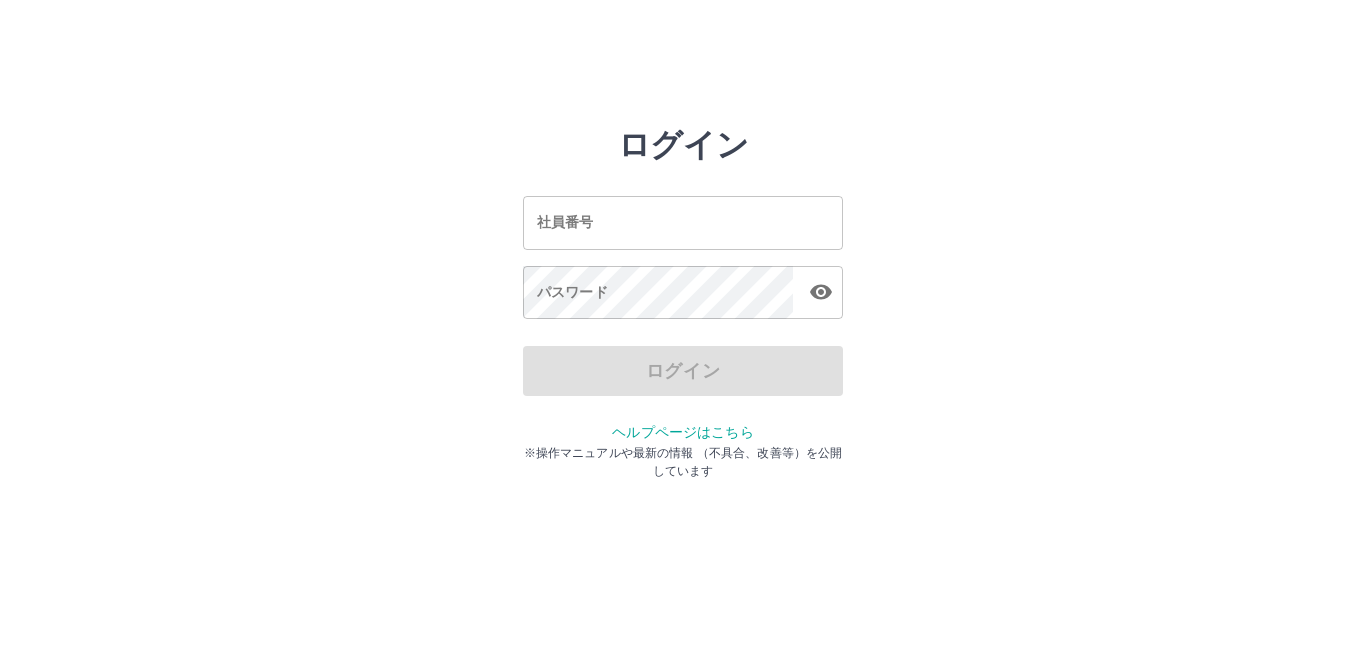 scroll, scrollTop: 0, scrollLeft: 0, axis: both 